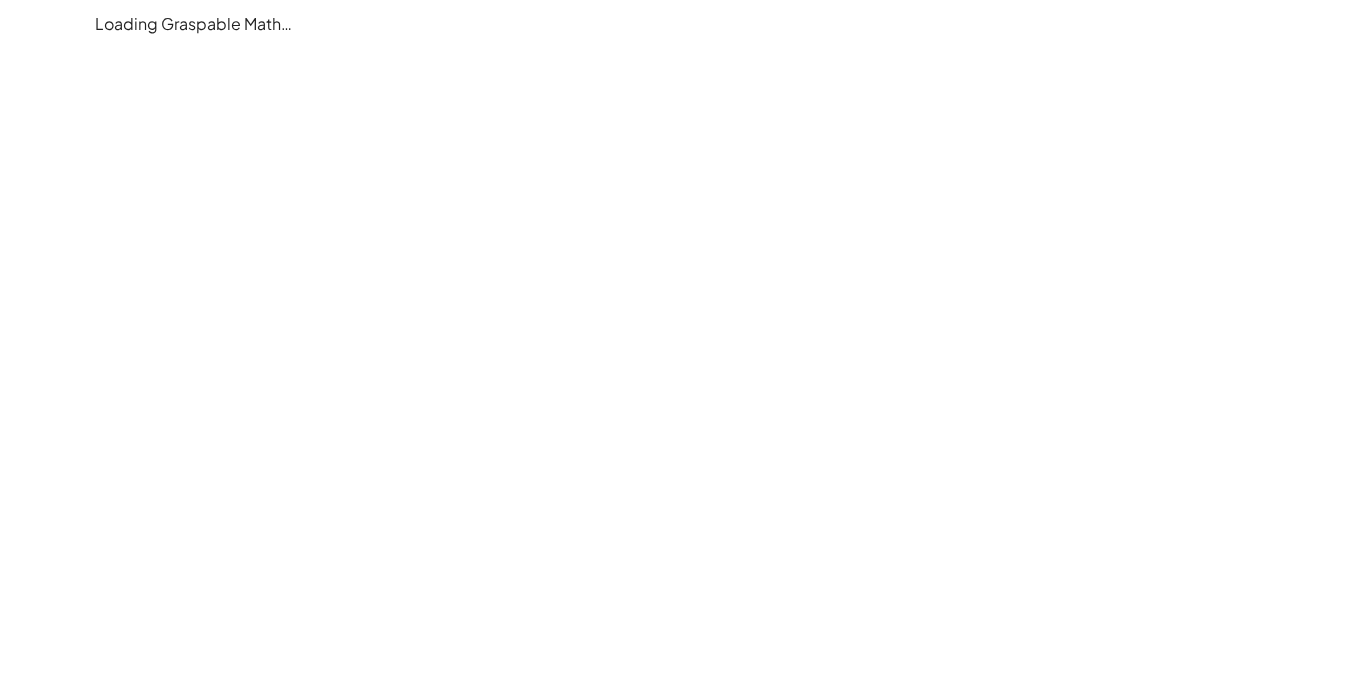 scroll, scrollTop: 0, scrollLeft: 0, axis: both 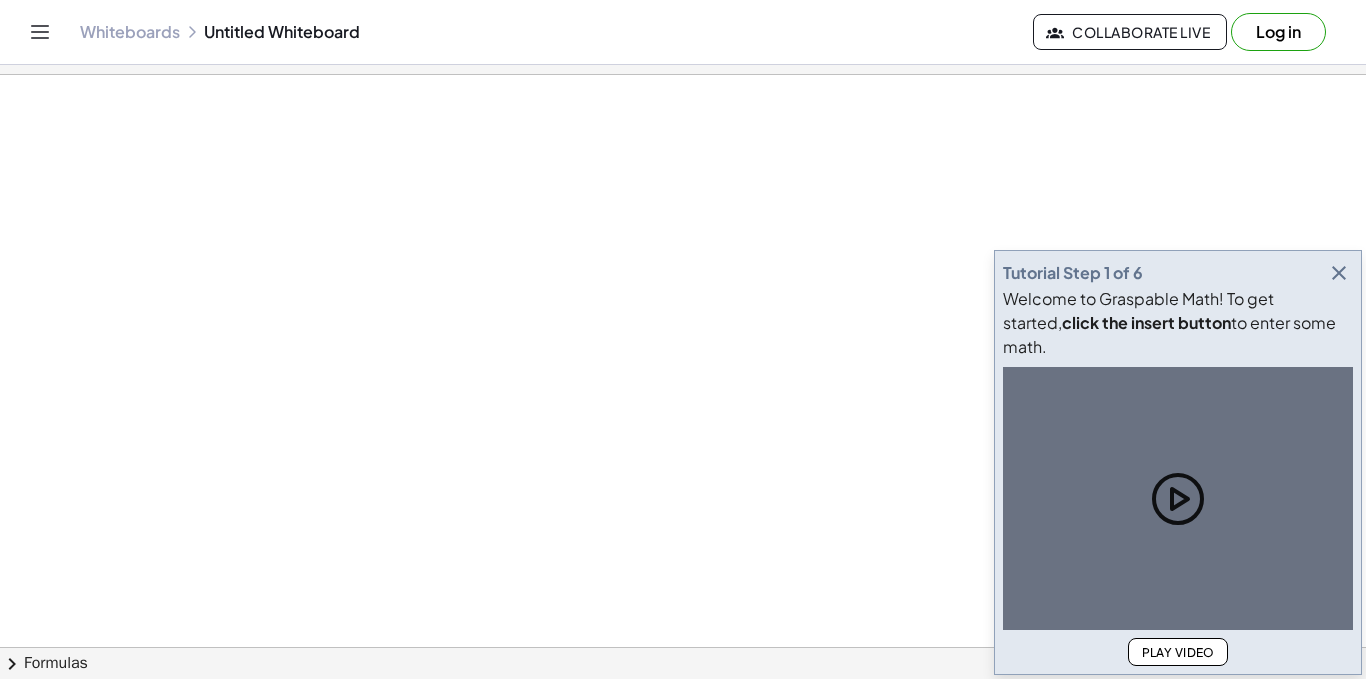 click at bounding box center [683, 647] 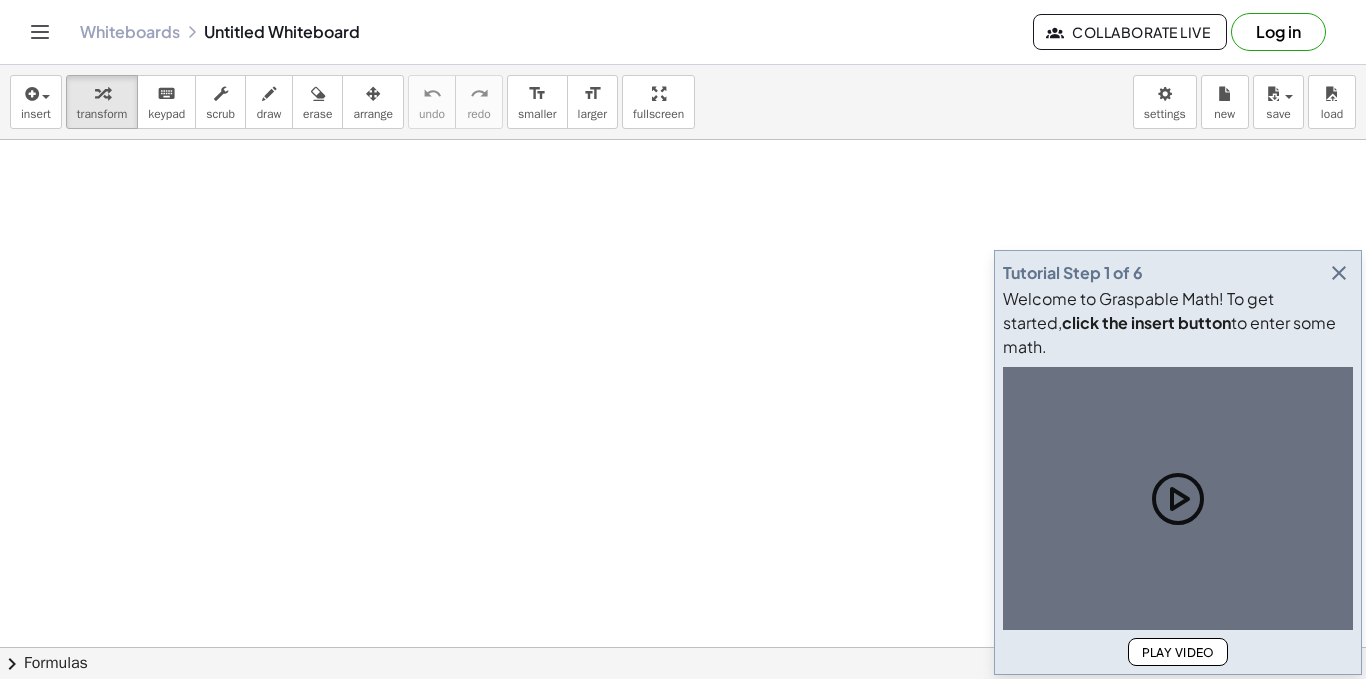 click on "Log in" at bounding box center [1278, 32] 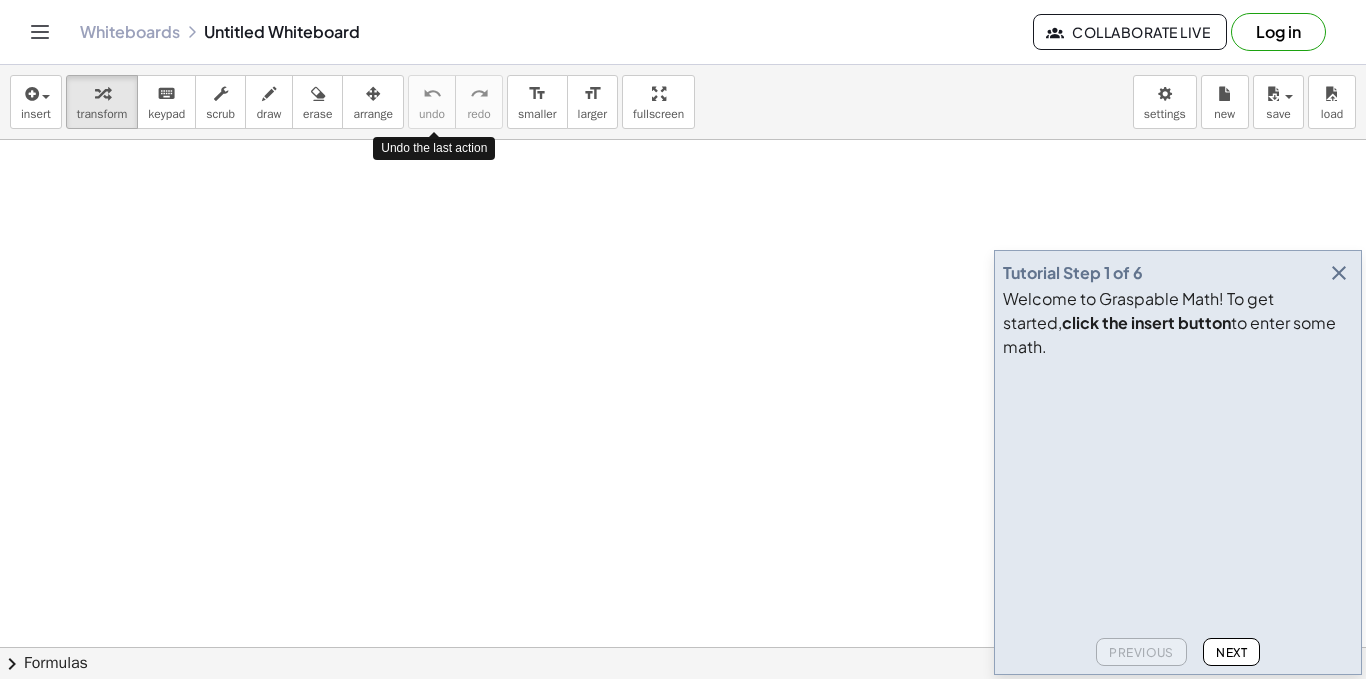 scroll, scrollTop: 0, scrollLeft: 0, axis: both 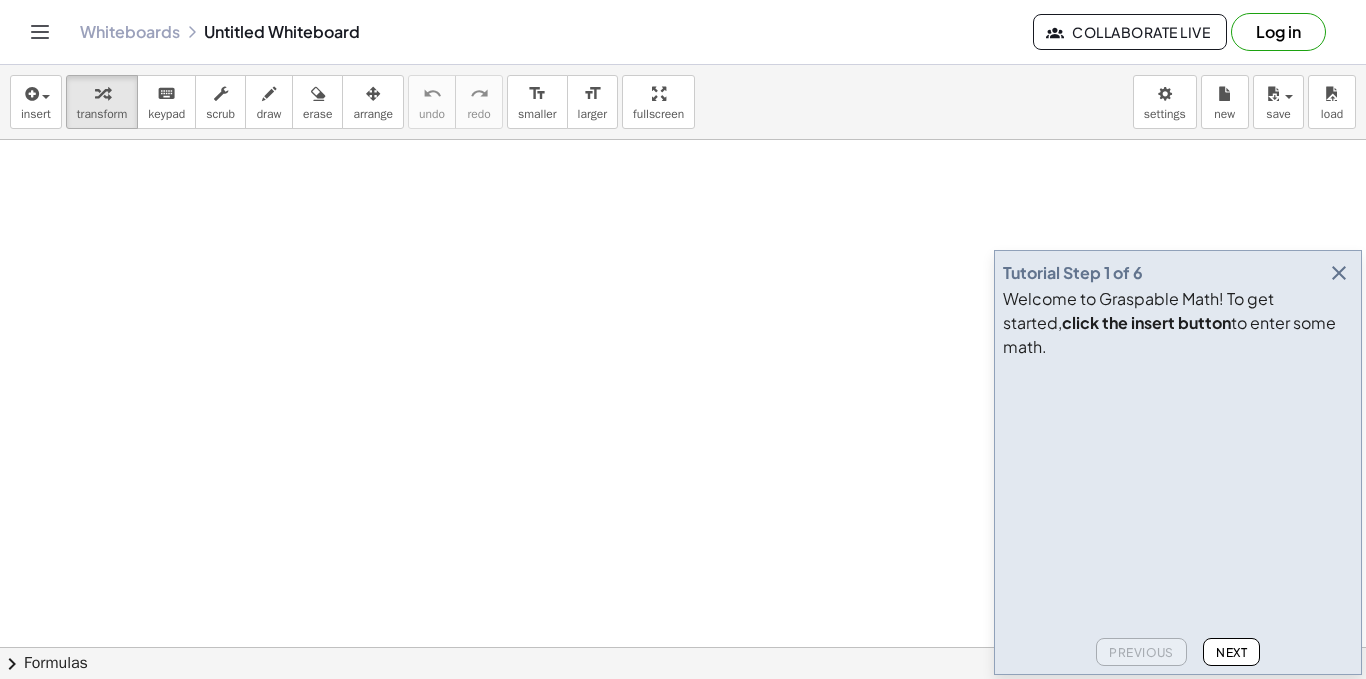 click on "Next" 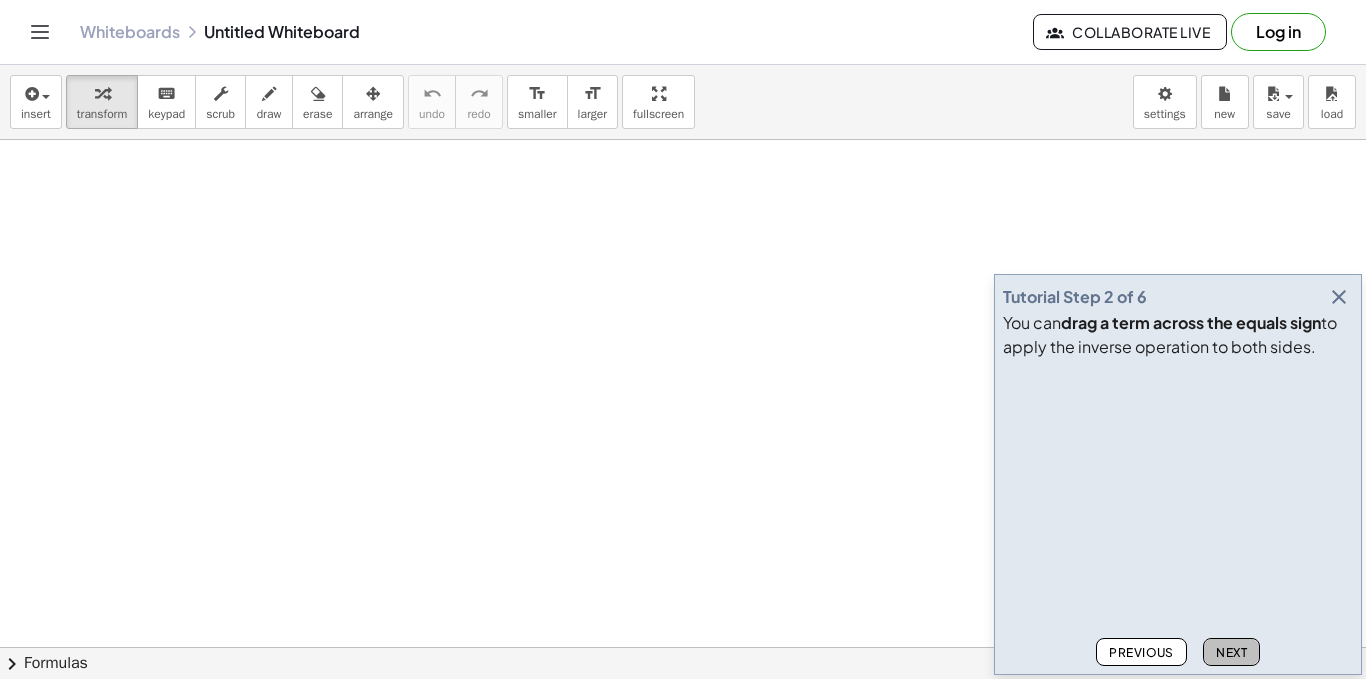 click on "Next" 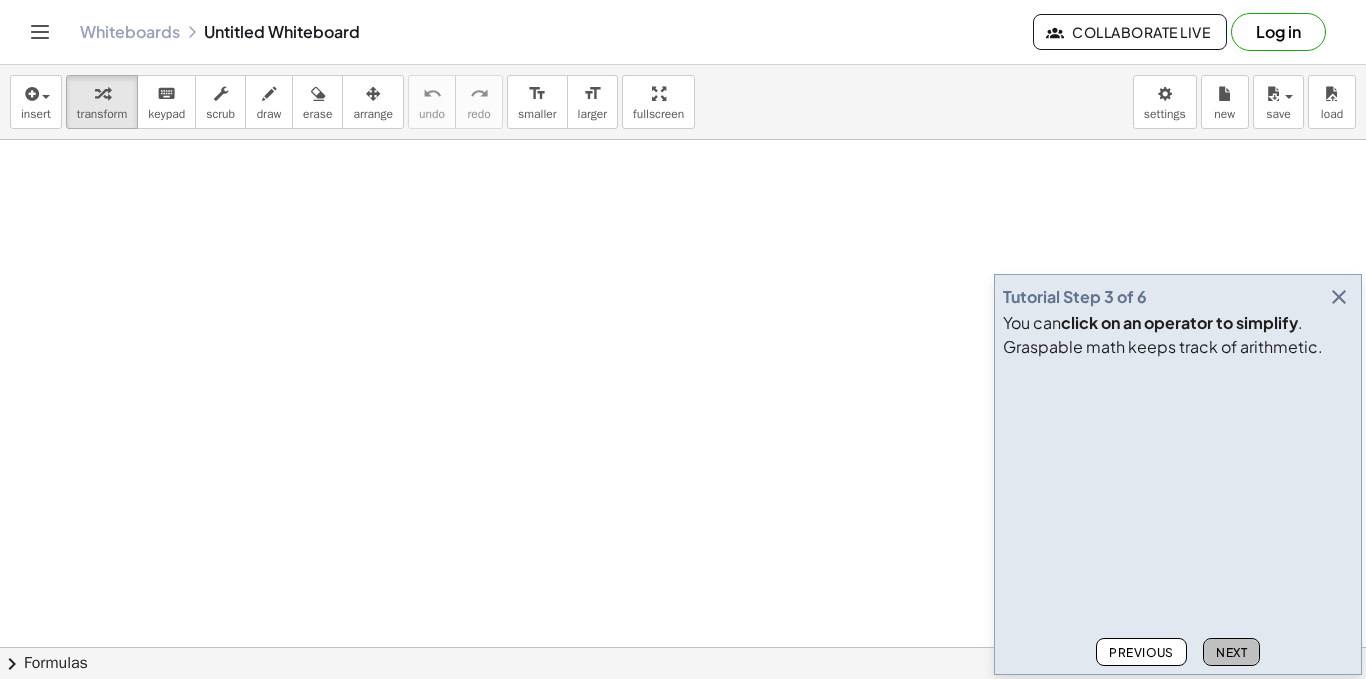 click on "Next" 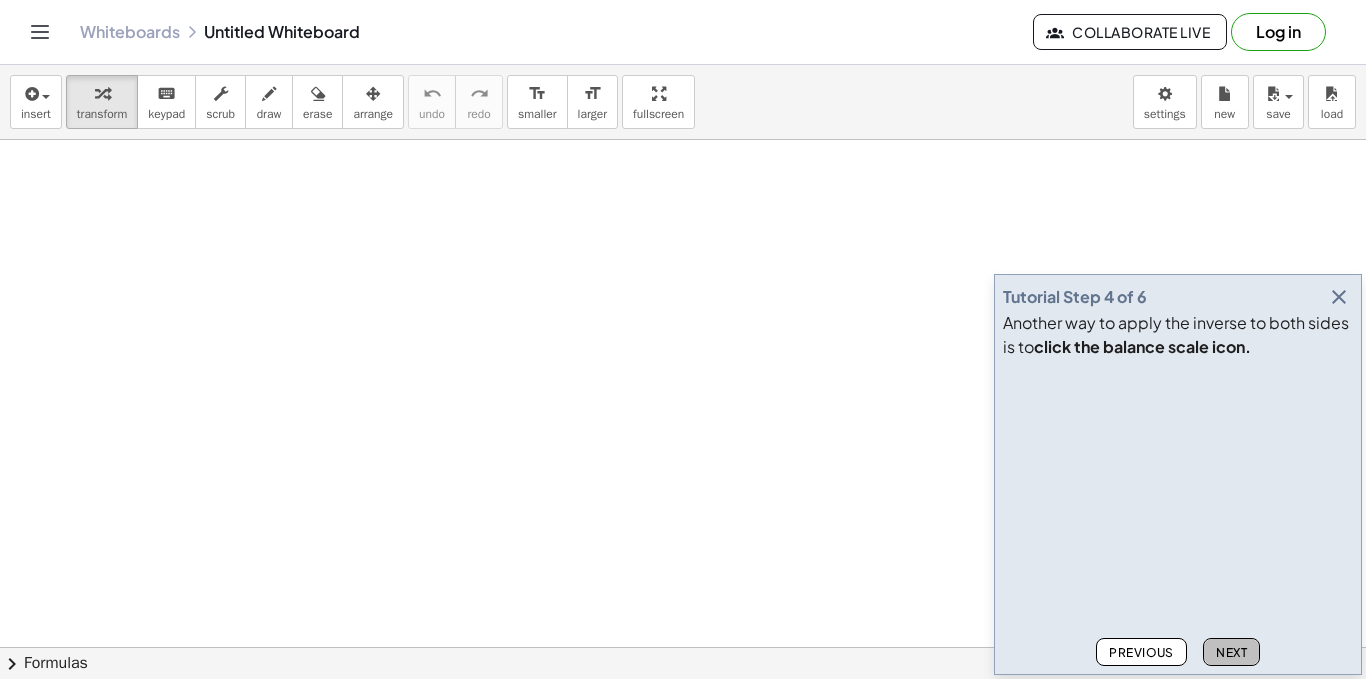 click on "Next" 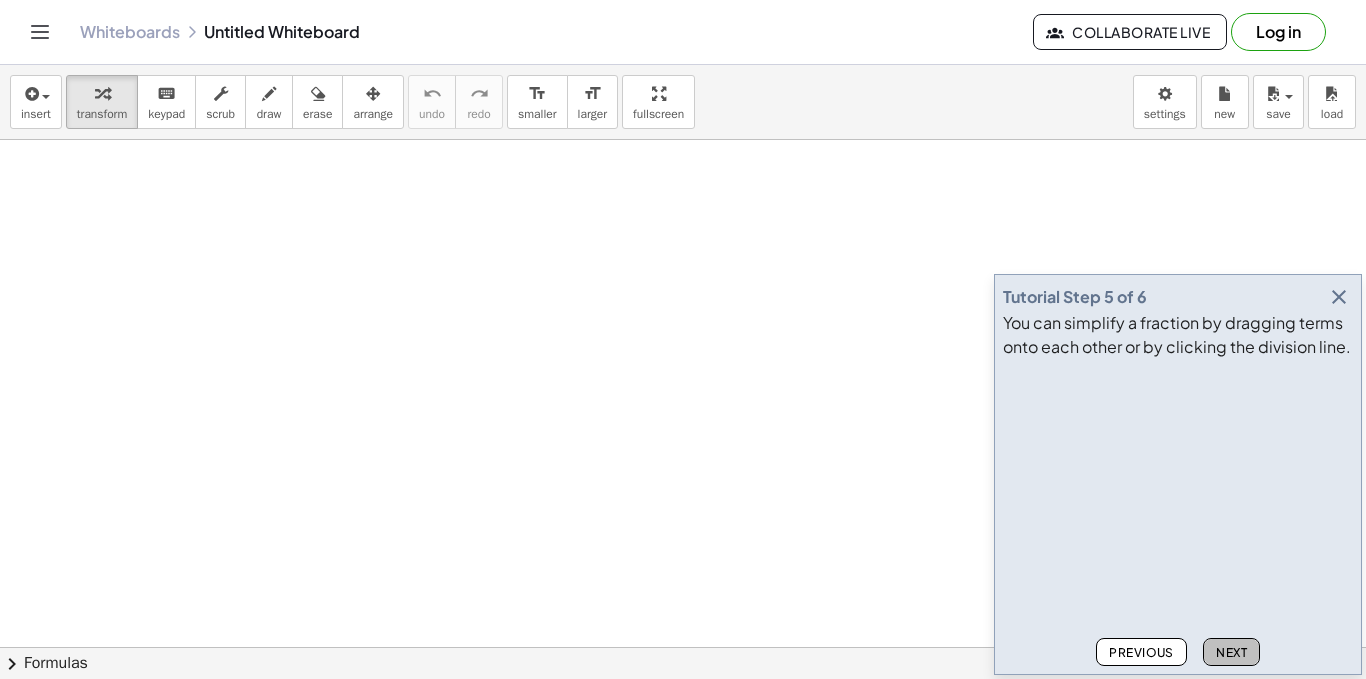 click on "Next" 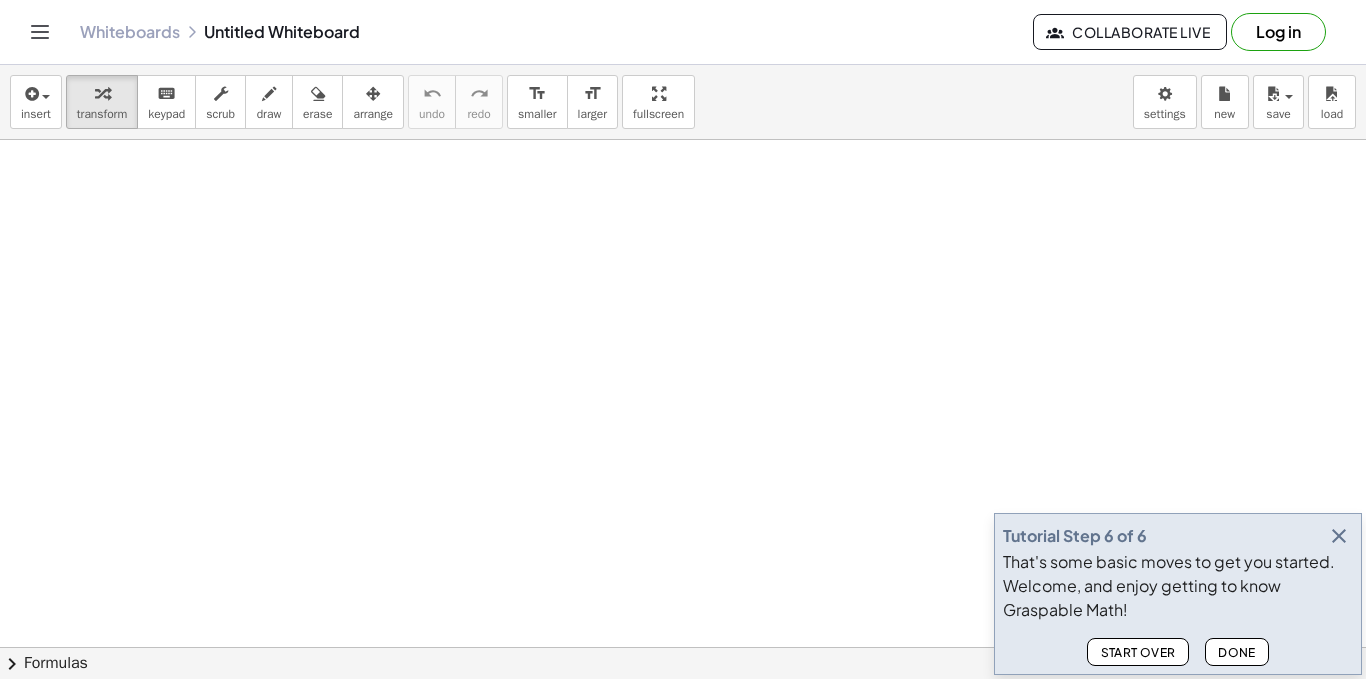 click on "Done" at bounding box center [1237, 652] 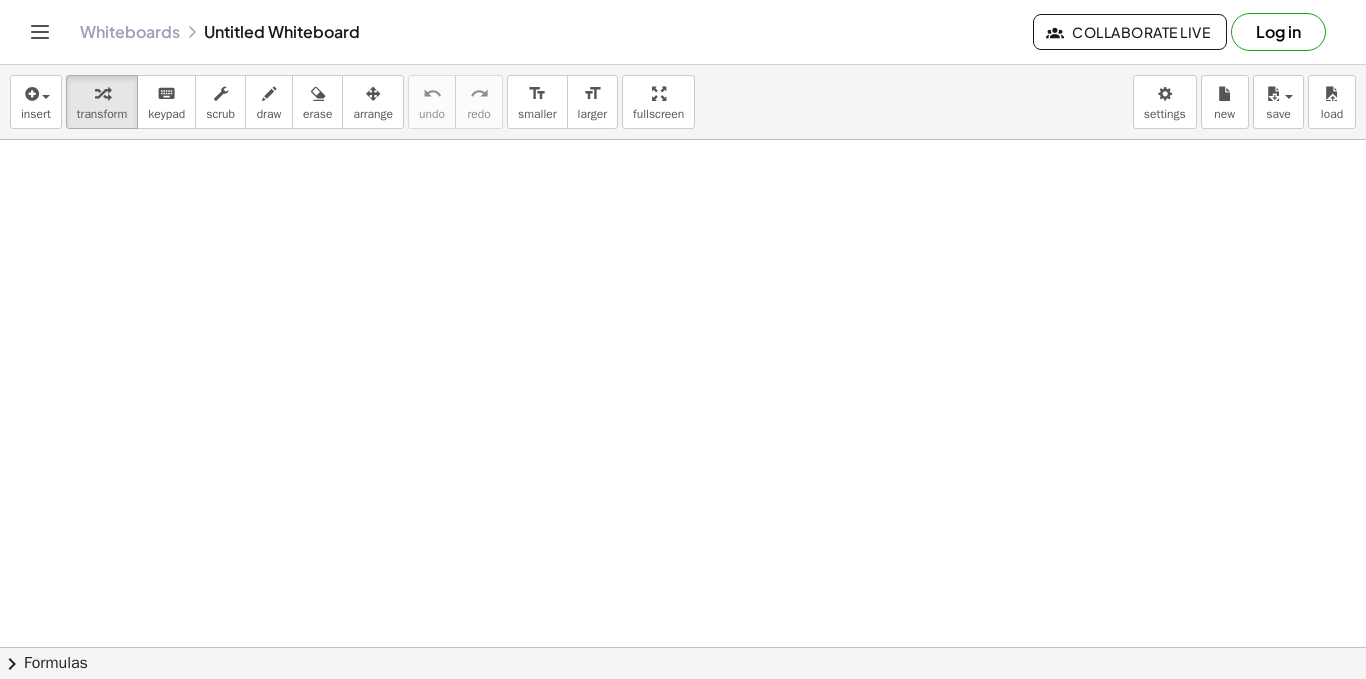 click at bounding box center (683, 712) 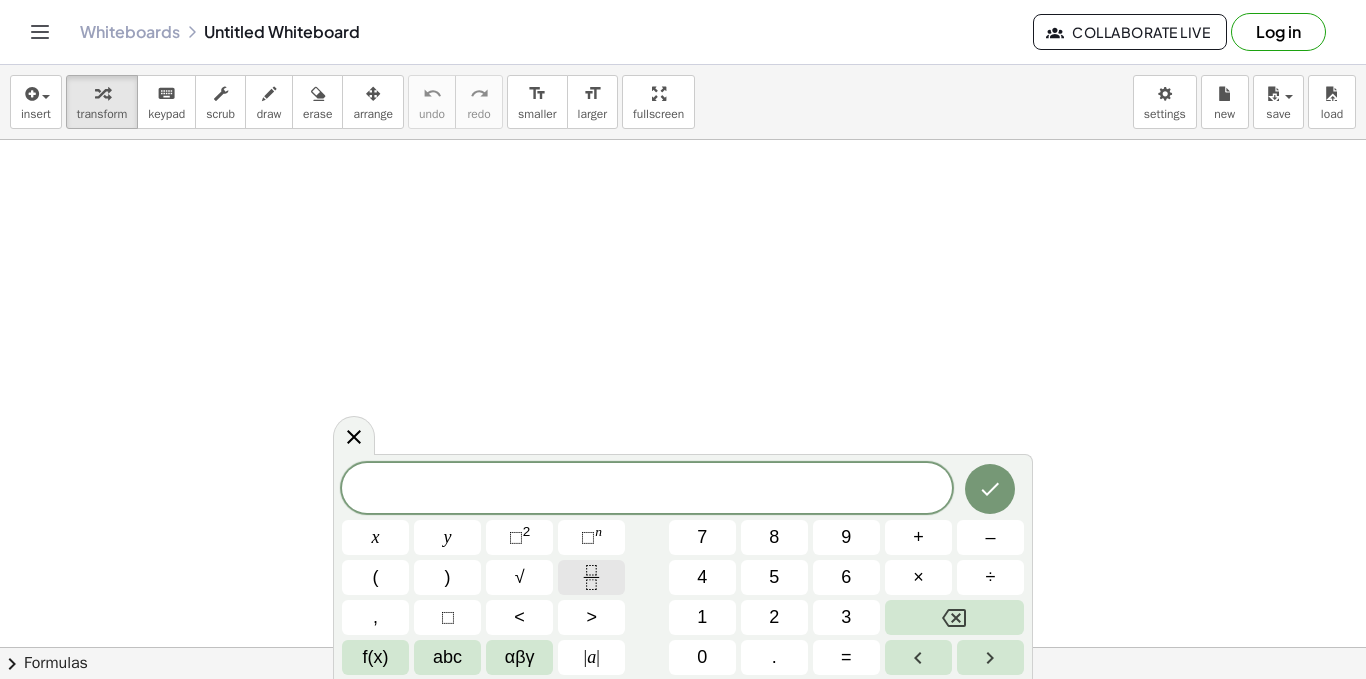 click 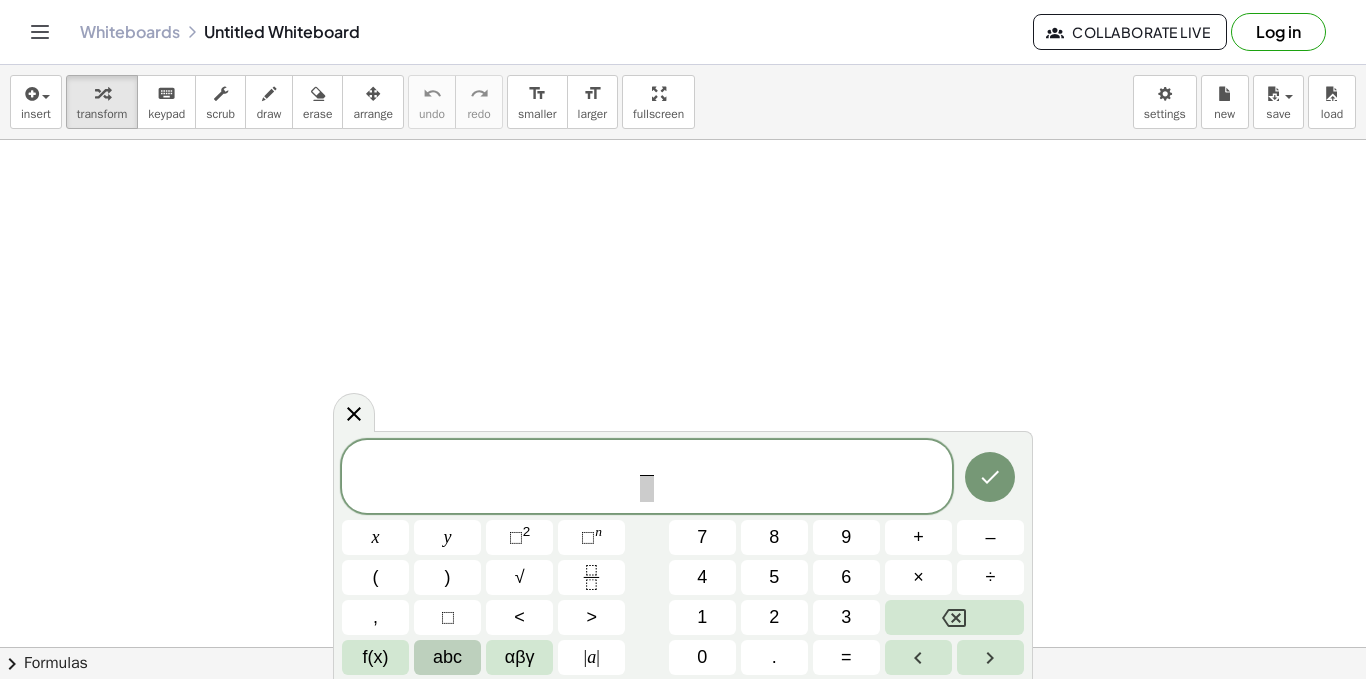 click on "abc" at bounding box center (447, 657) 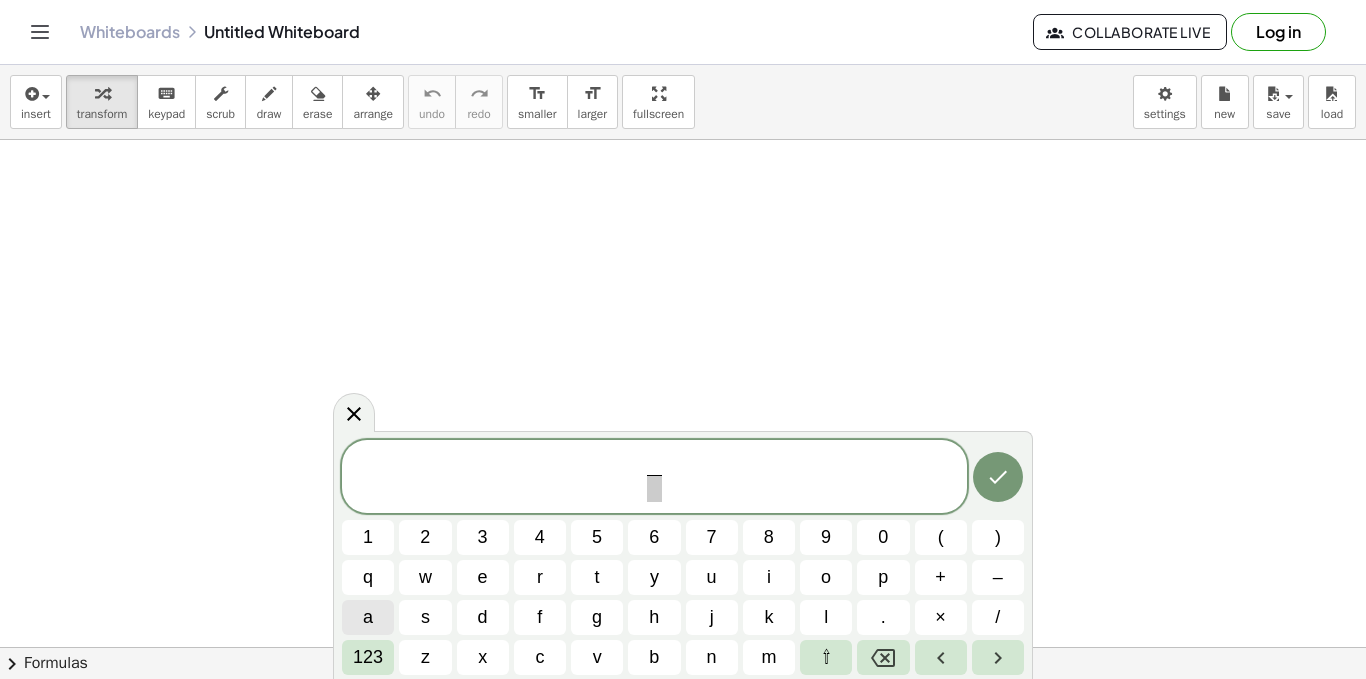 click on "a" at bounding box center (368, 617) 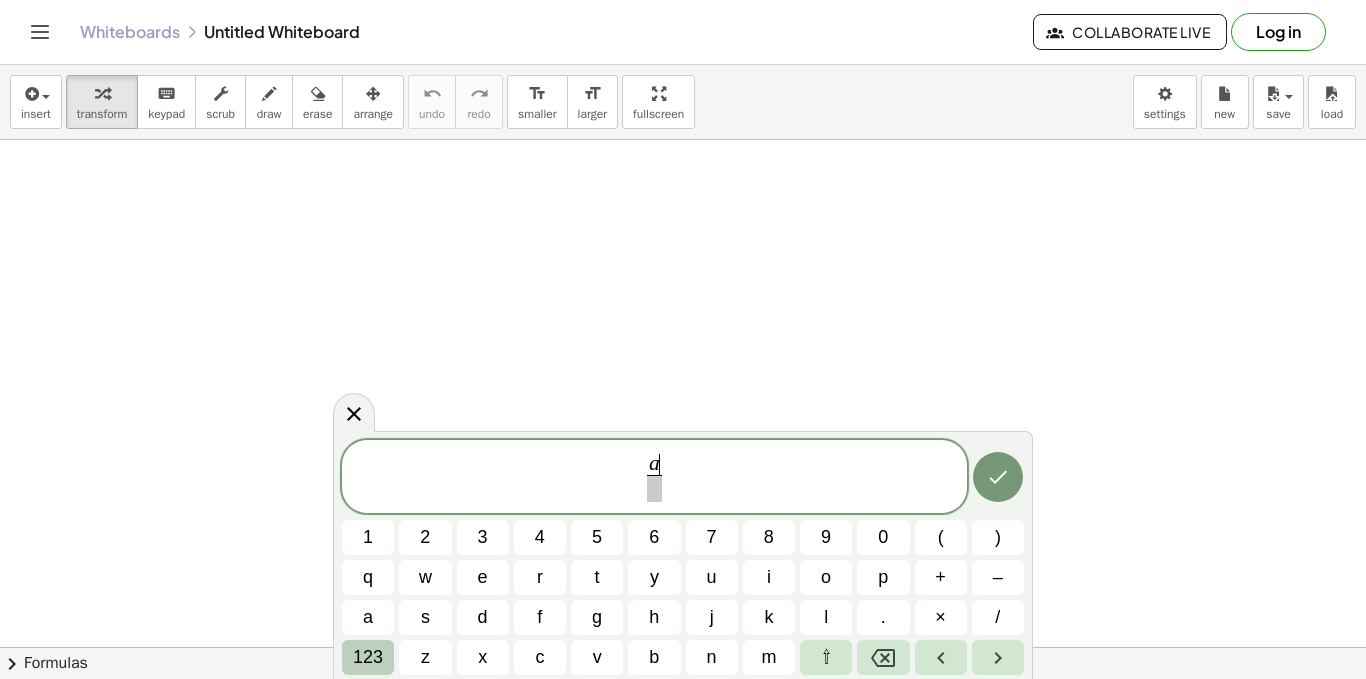 click on "123" at bounding box center [368, 657] 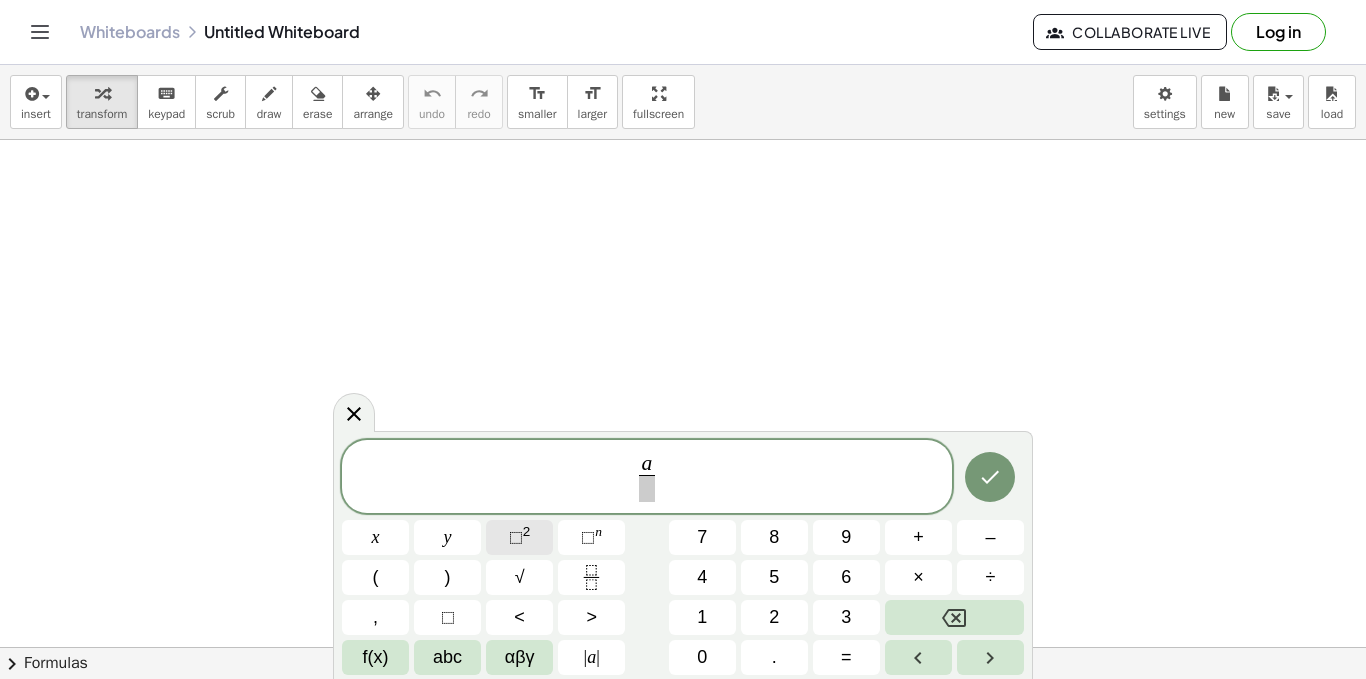click on "⬚" at bounding box center [516, 537] 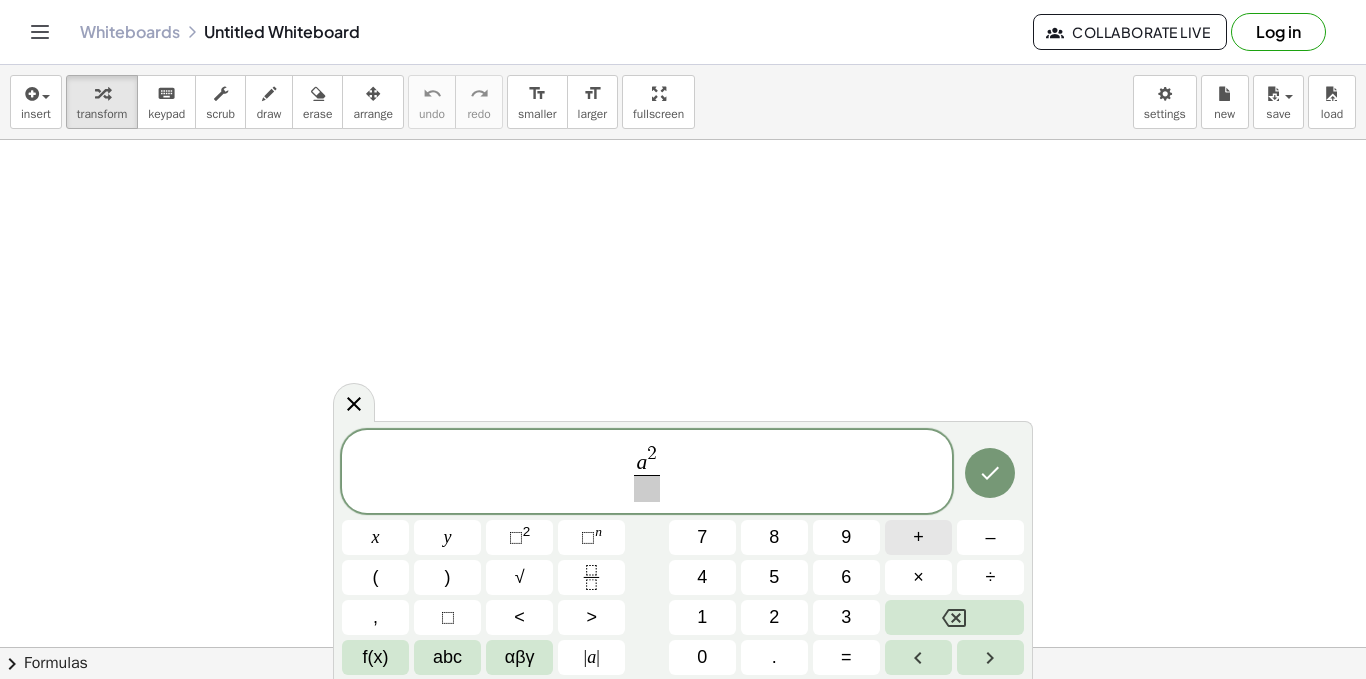 click on "+" at bounding box center [918, 537] 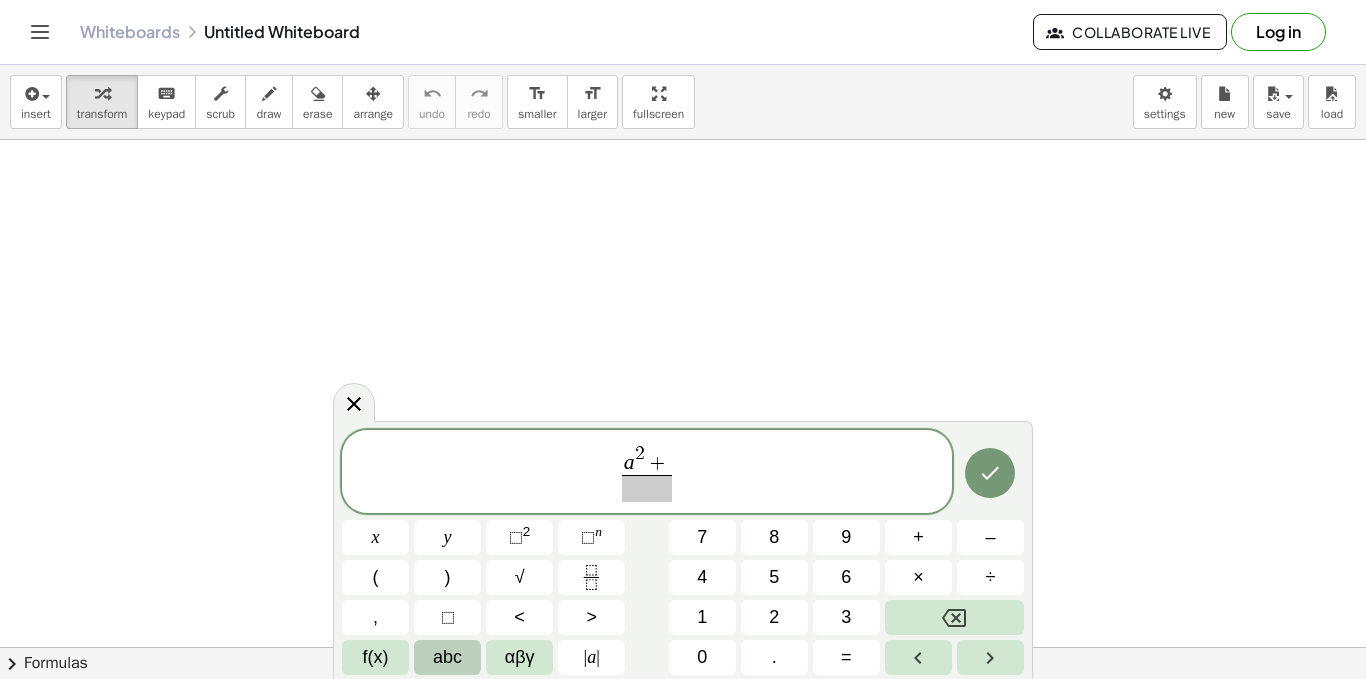 click on "abc" at bounding box center (447, 657) 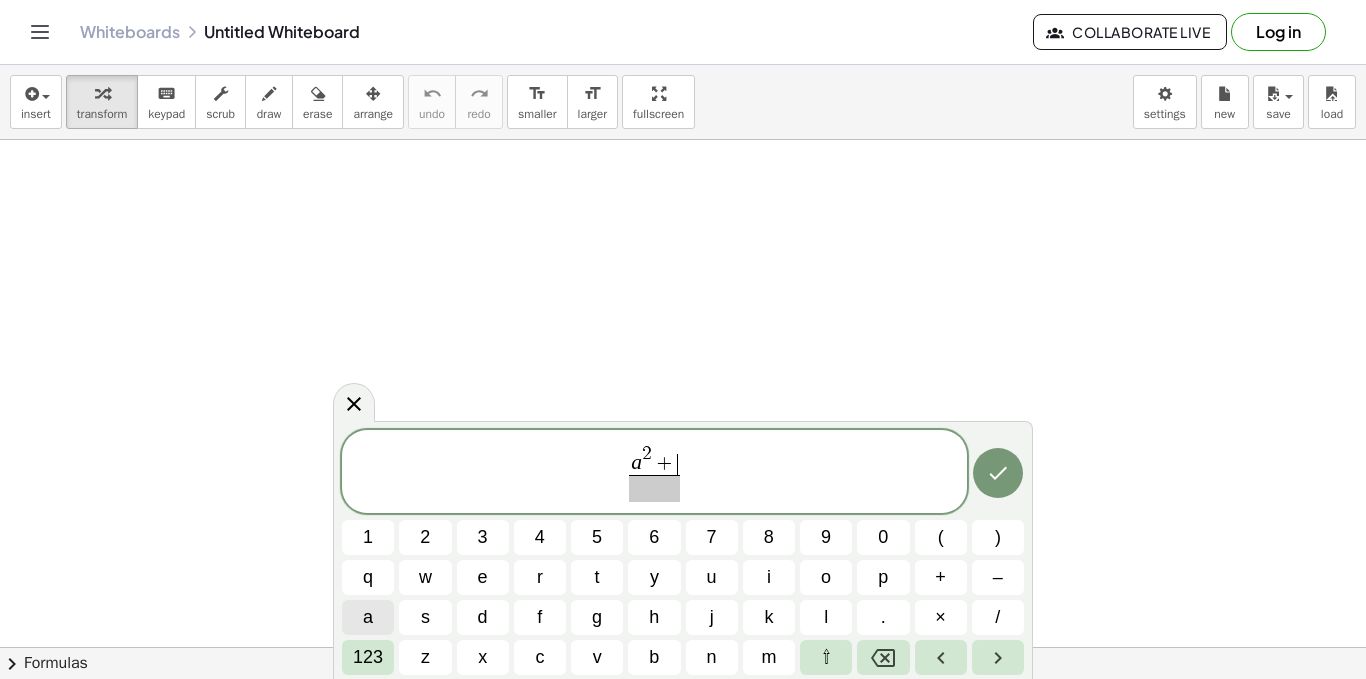 click on "a" at bounding box center (368, 617) 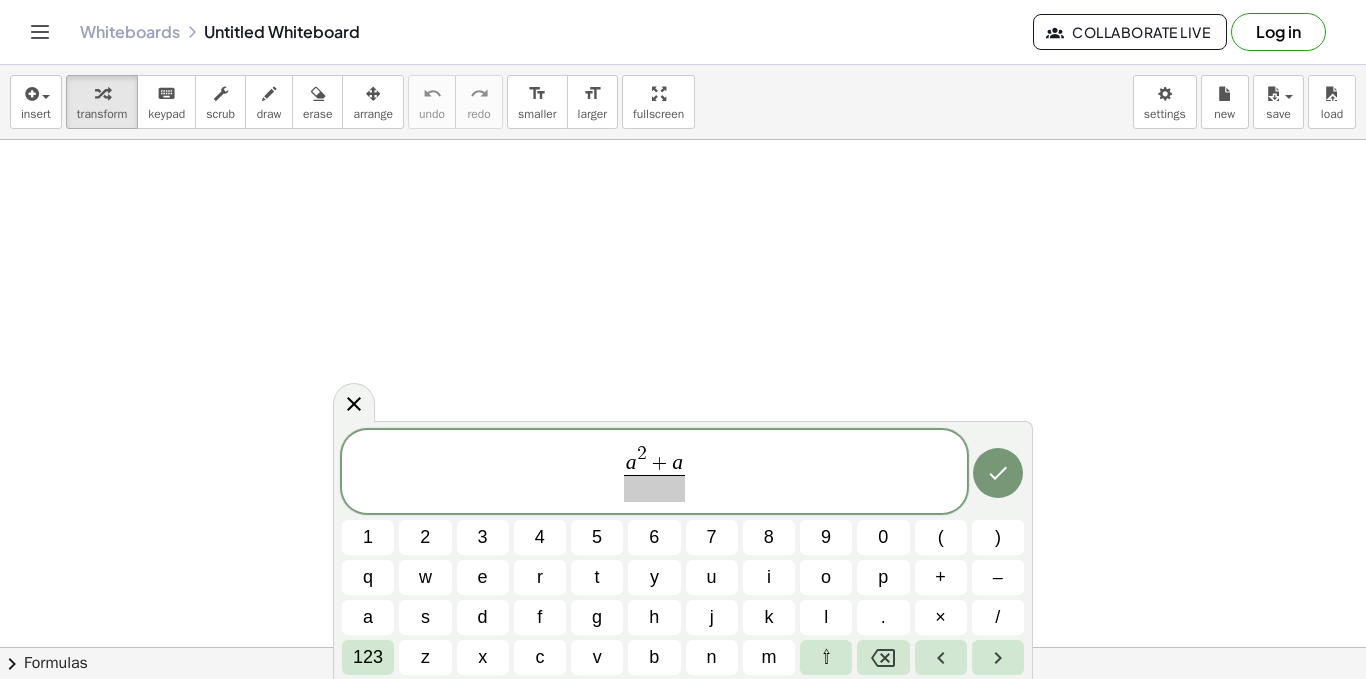 click on "+" at bounding box center [660, 465] 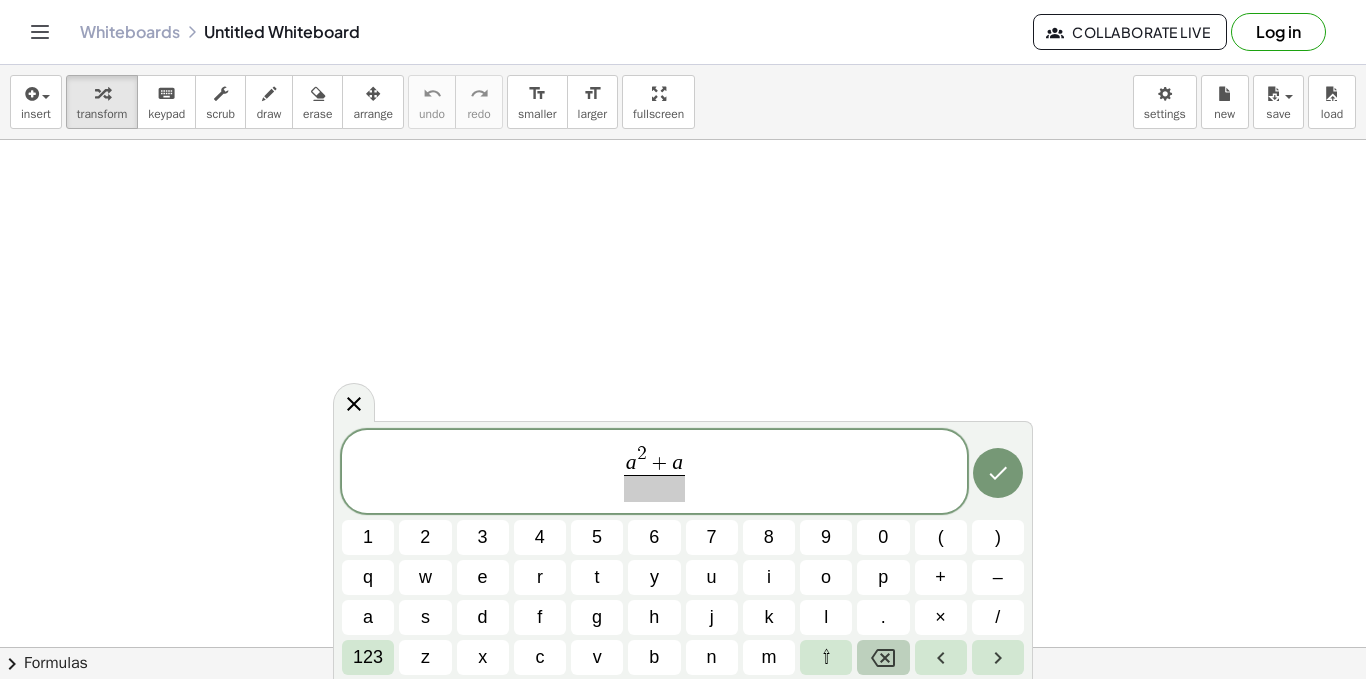 click 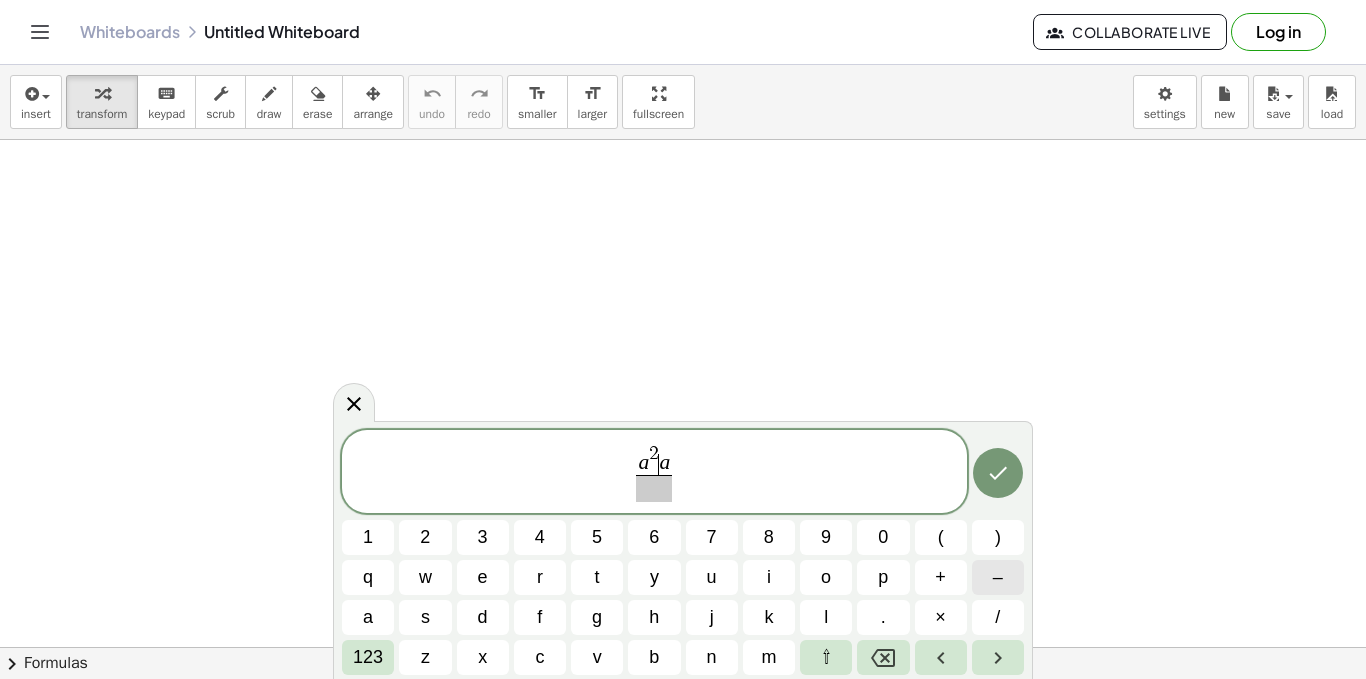 click on "–" at bounding box center (998, 577) 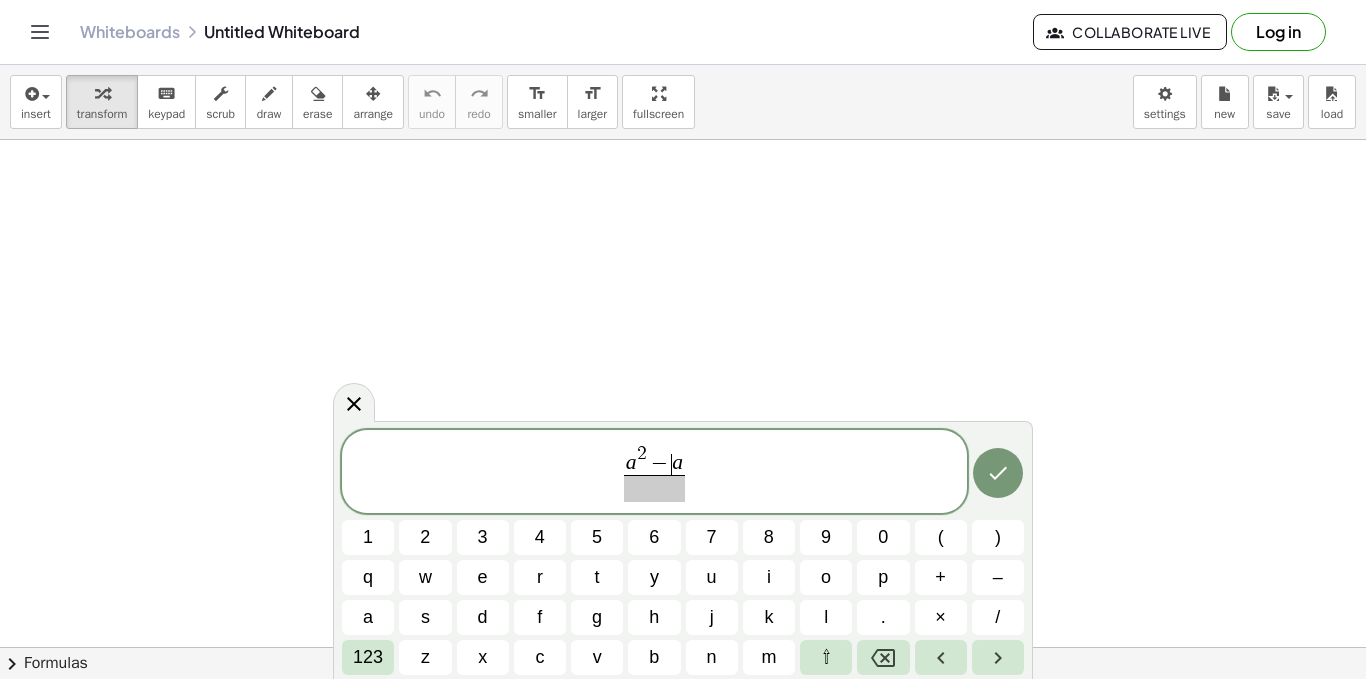 click on "a 2 − ​ a" at bounding box center (655, 459) 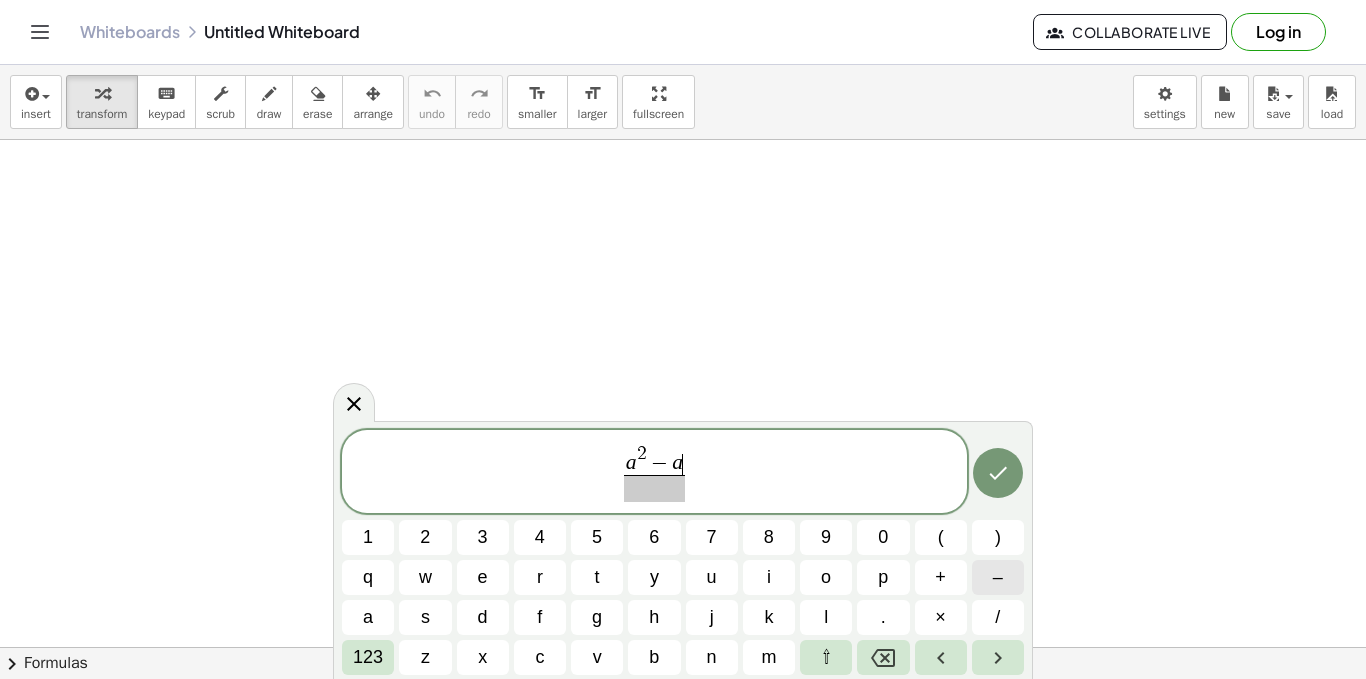 click on "–" at bounding box center [998, 577] 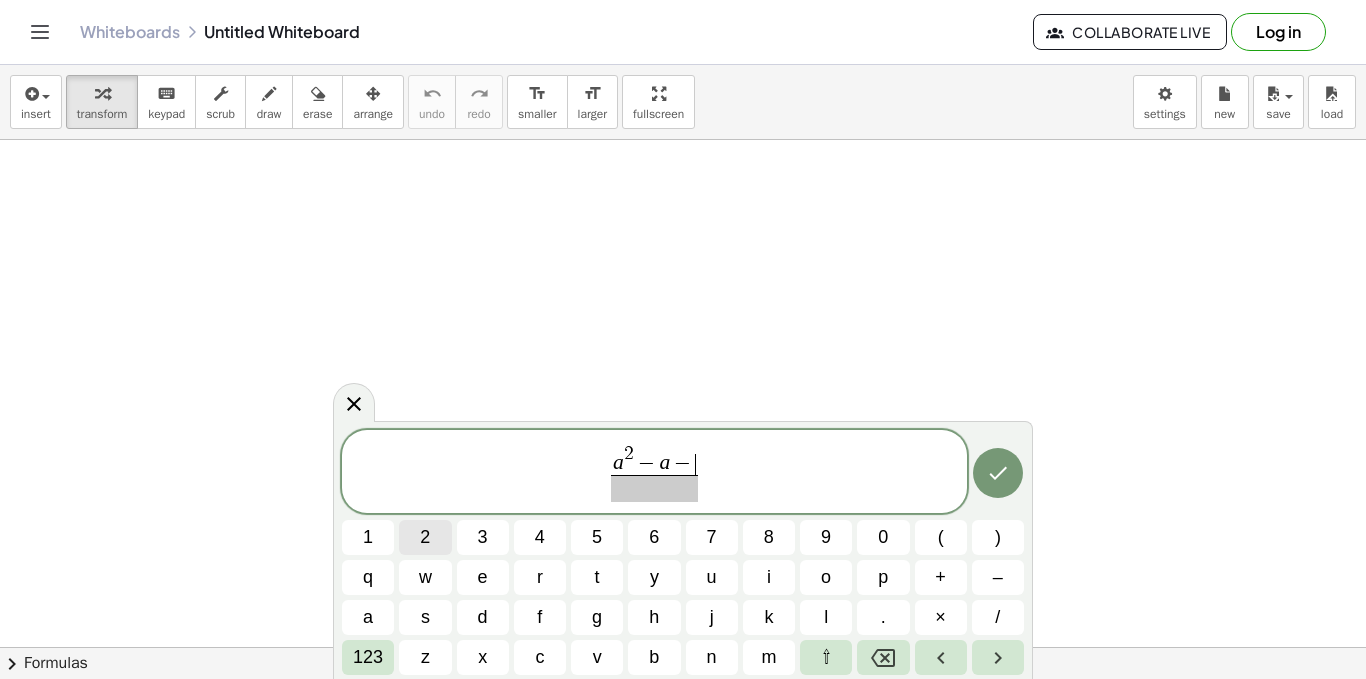 click on "2" at bounding box center (425, 537) 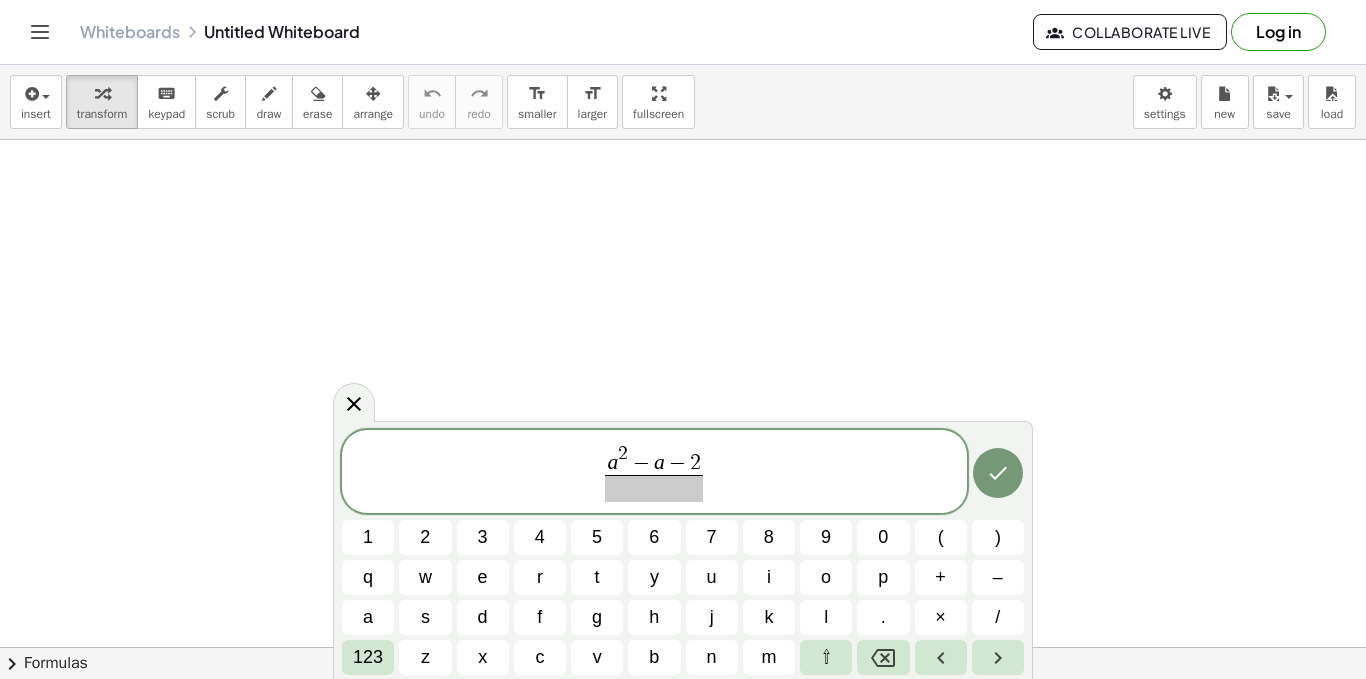 click at bounding box center (654, 488) 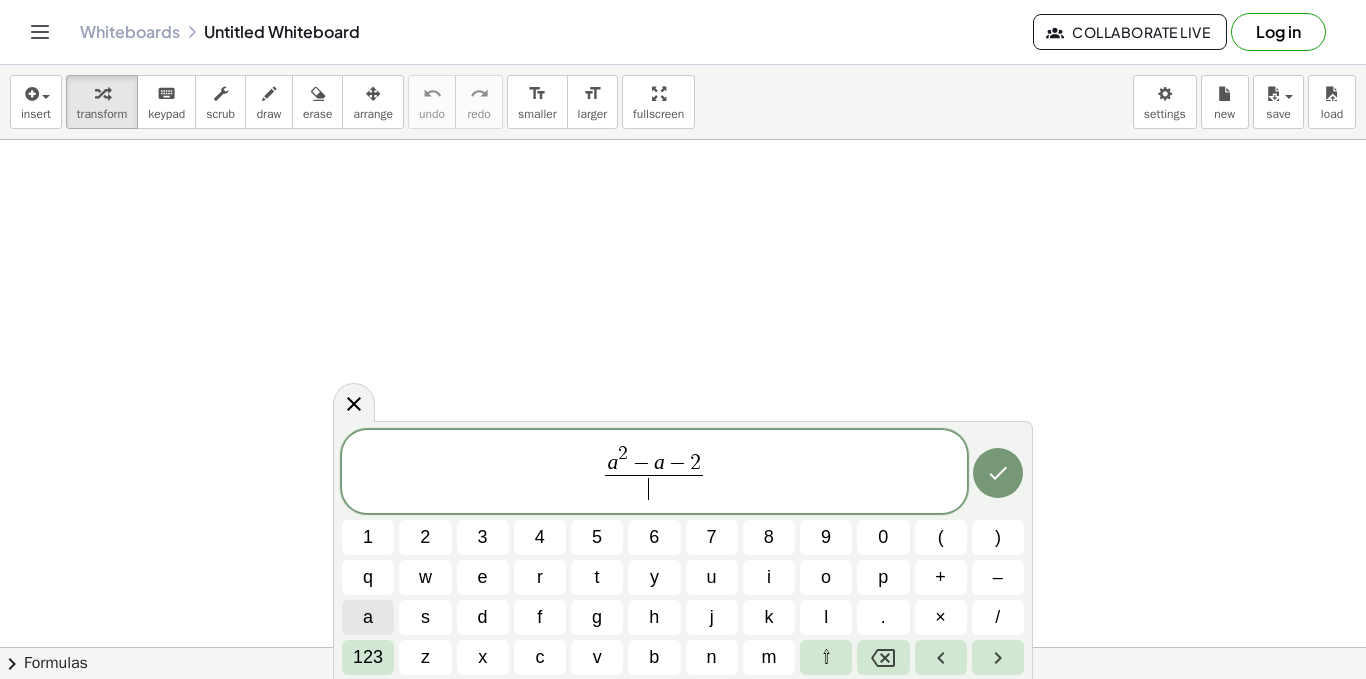 click on "a" at bounding box center [368, 617] 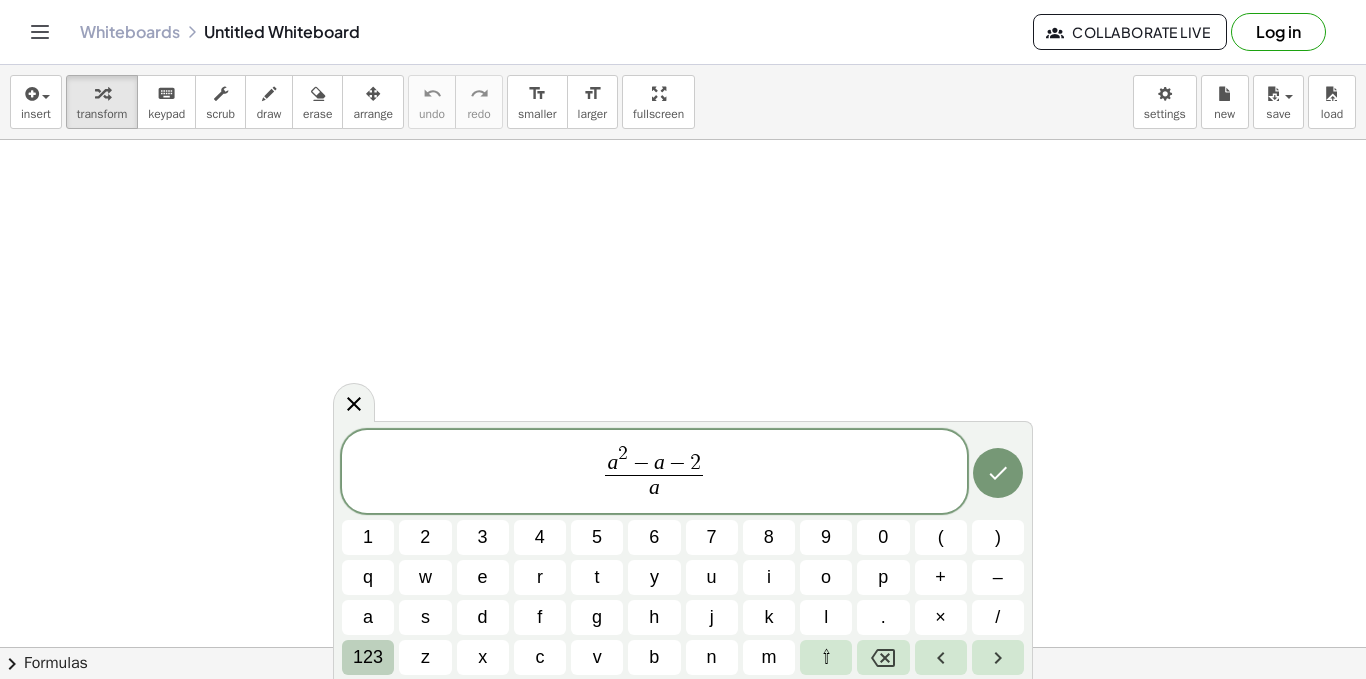 click on "123" at bounding box center (368, 657) 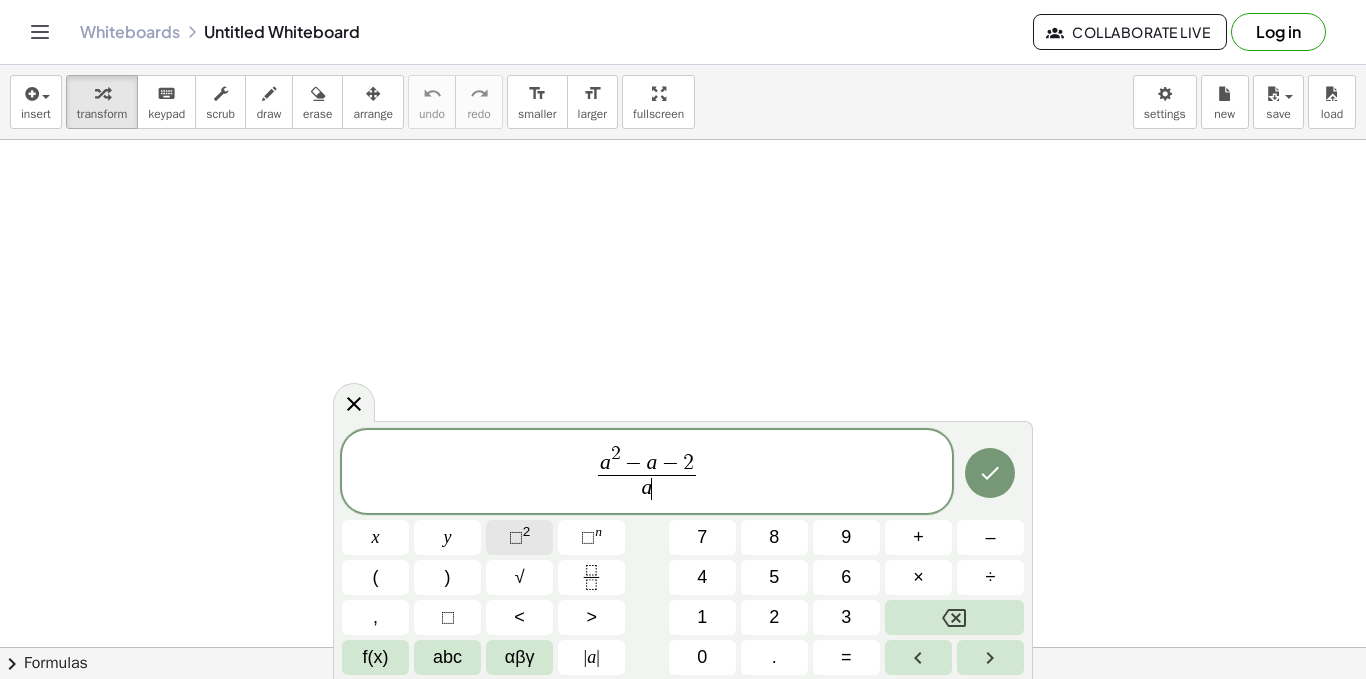 click on "⬚" at bounding box center (516, 537) 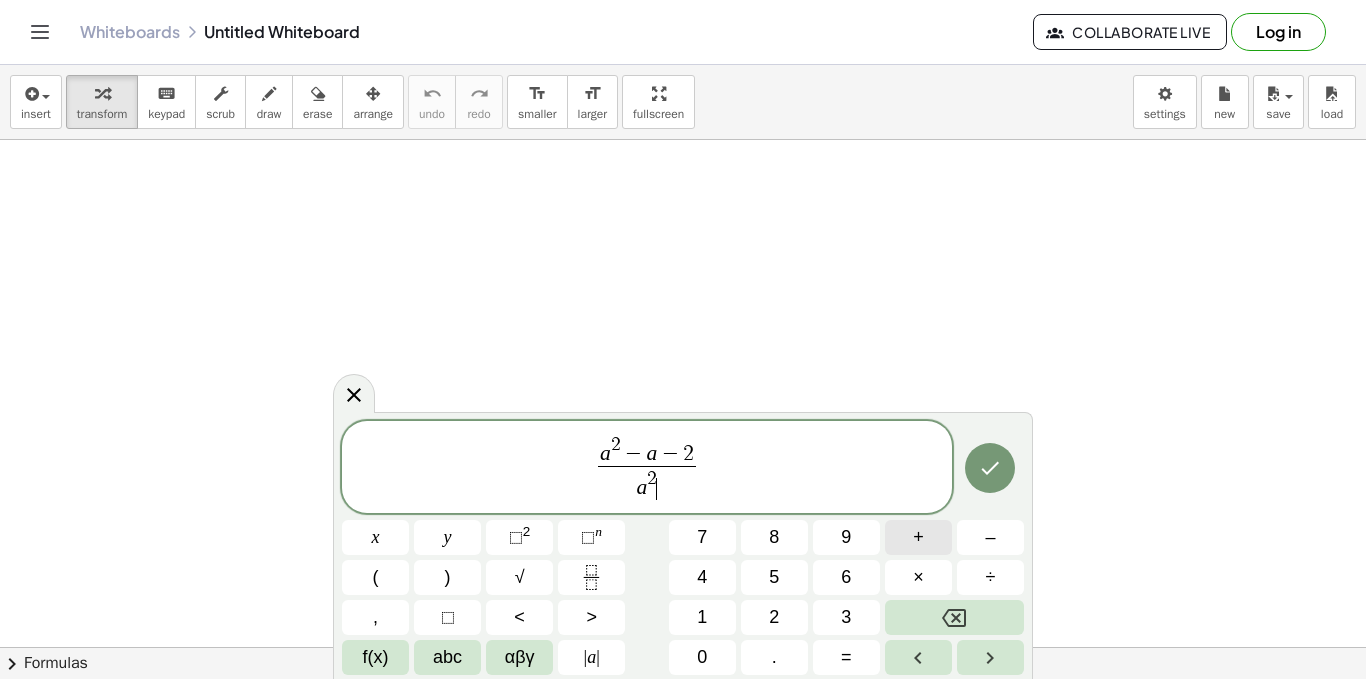 click on "+" at bounding box center (918, 537) 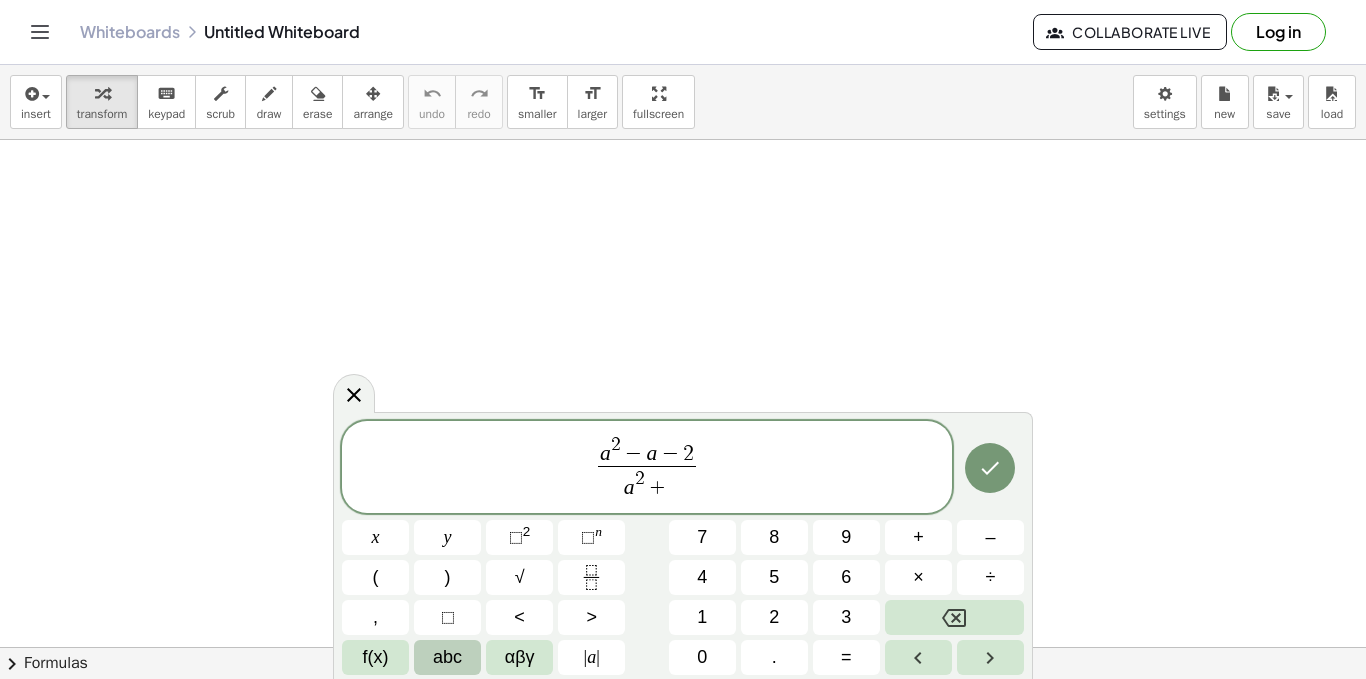 click on "abc" at bounding box center [447, 657] 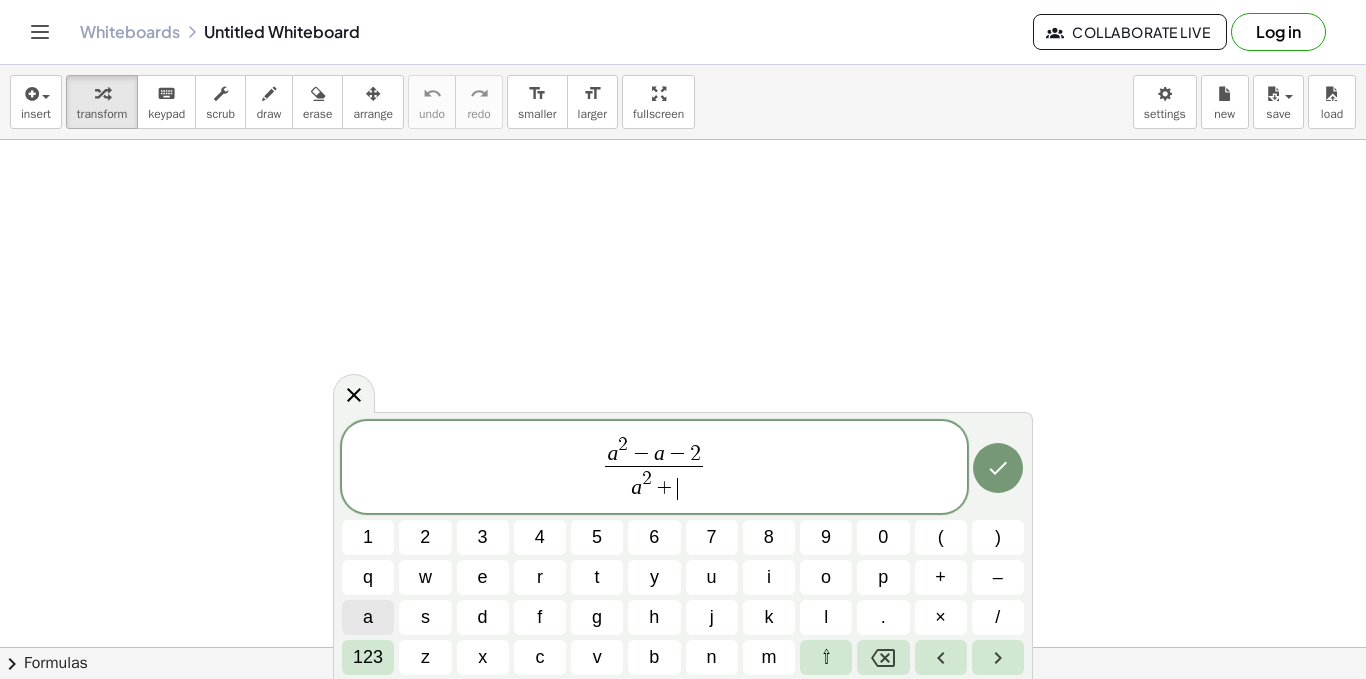 click on "a" at bounding box center (368, 617) 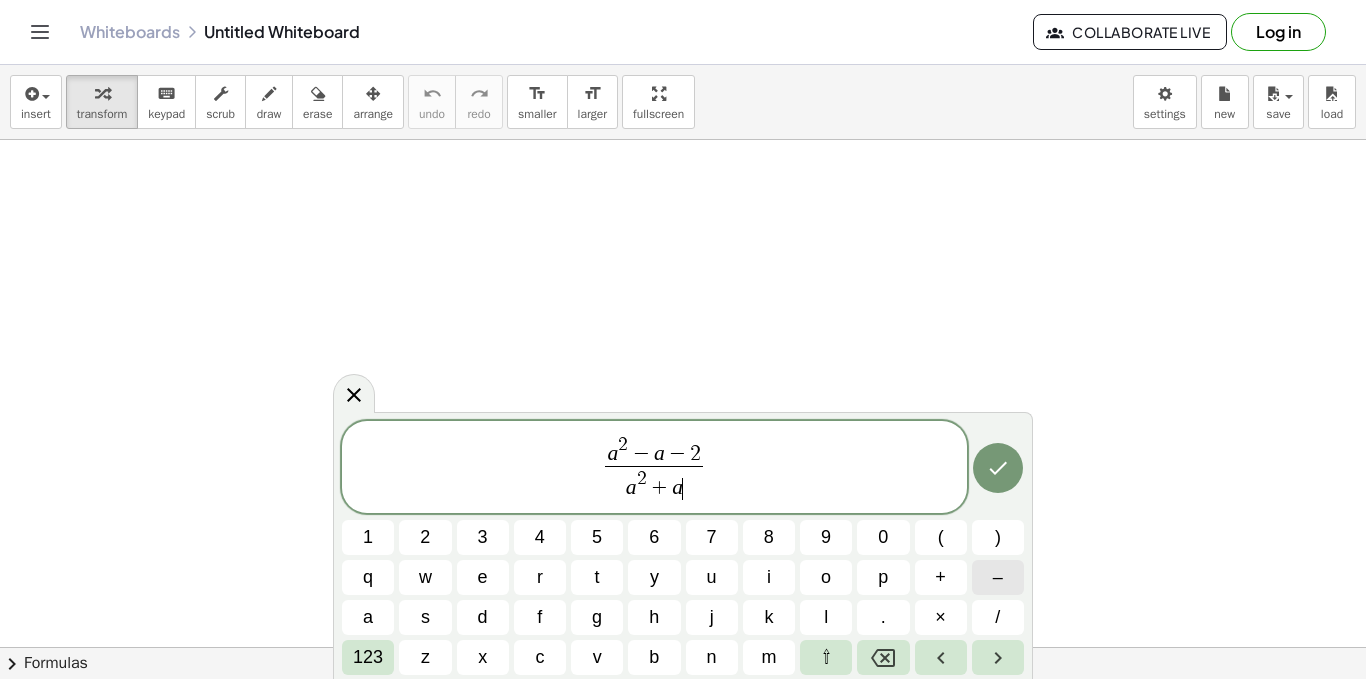 click on "–" at bounding box center (998, 577) 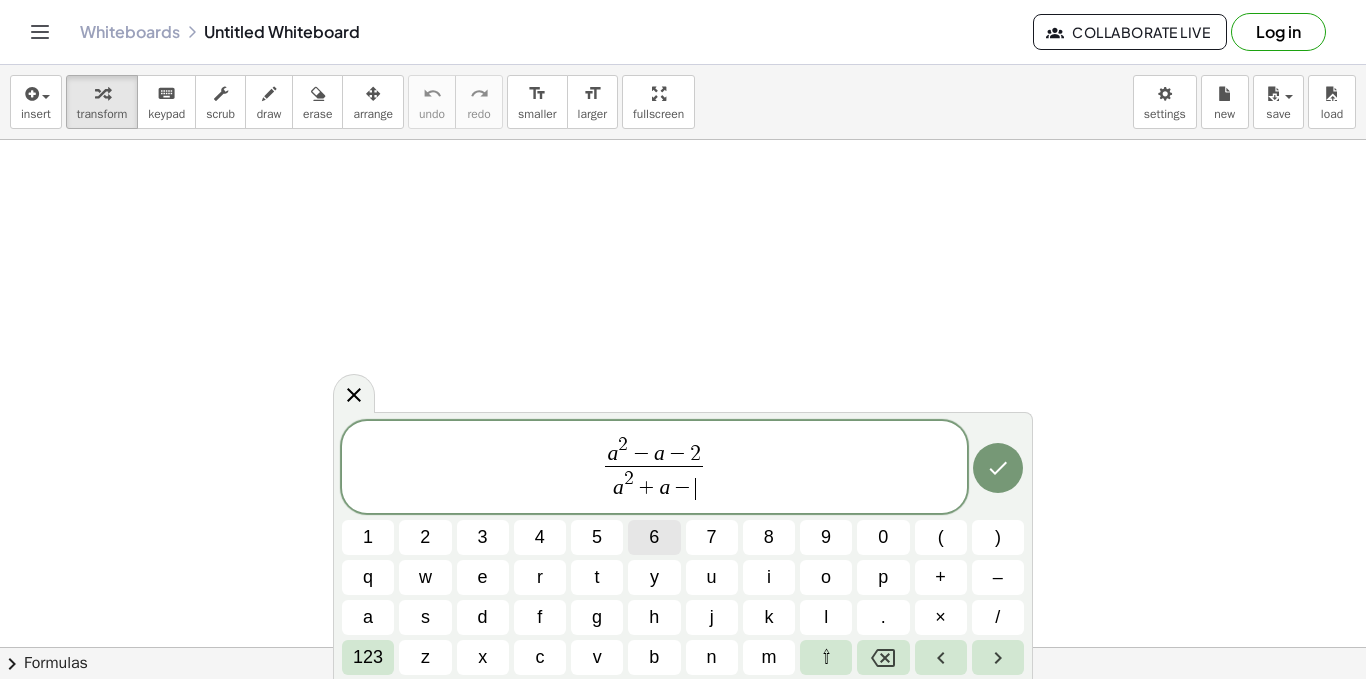 click on "6" at bounding box center [654, 537] 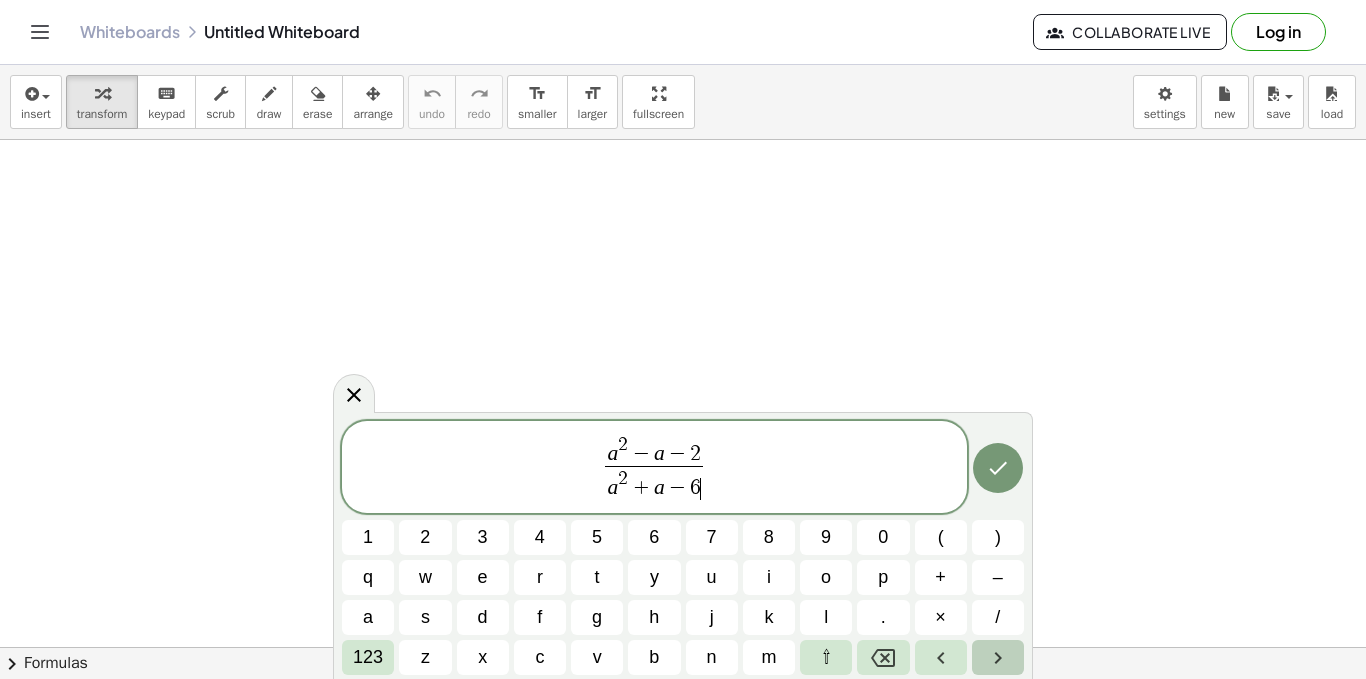 click 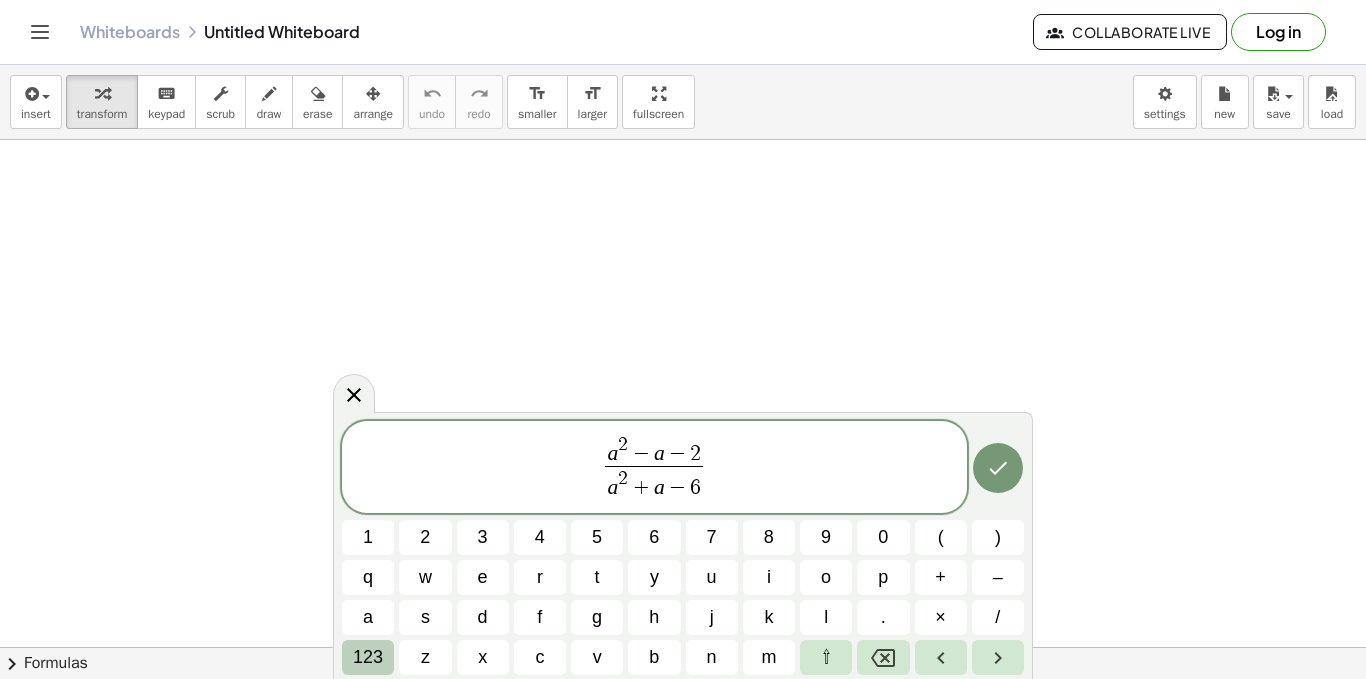 click on "123" at bounding box center [368, 657] 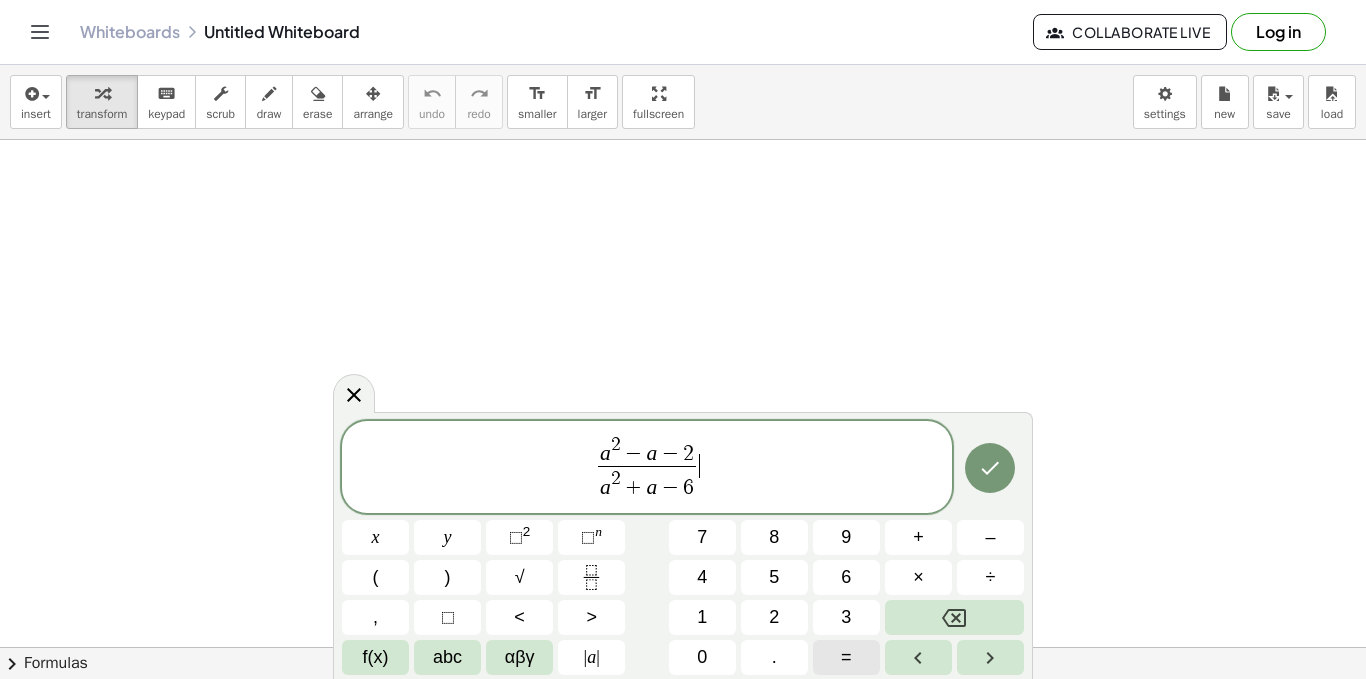 click on "=" at bounding box center (846, 657) 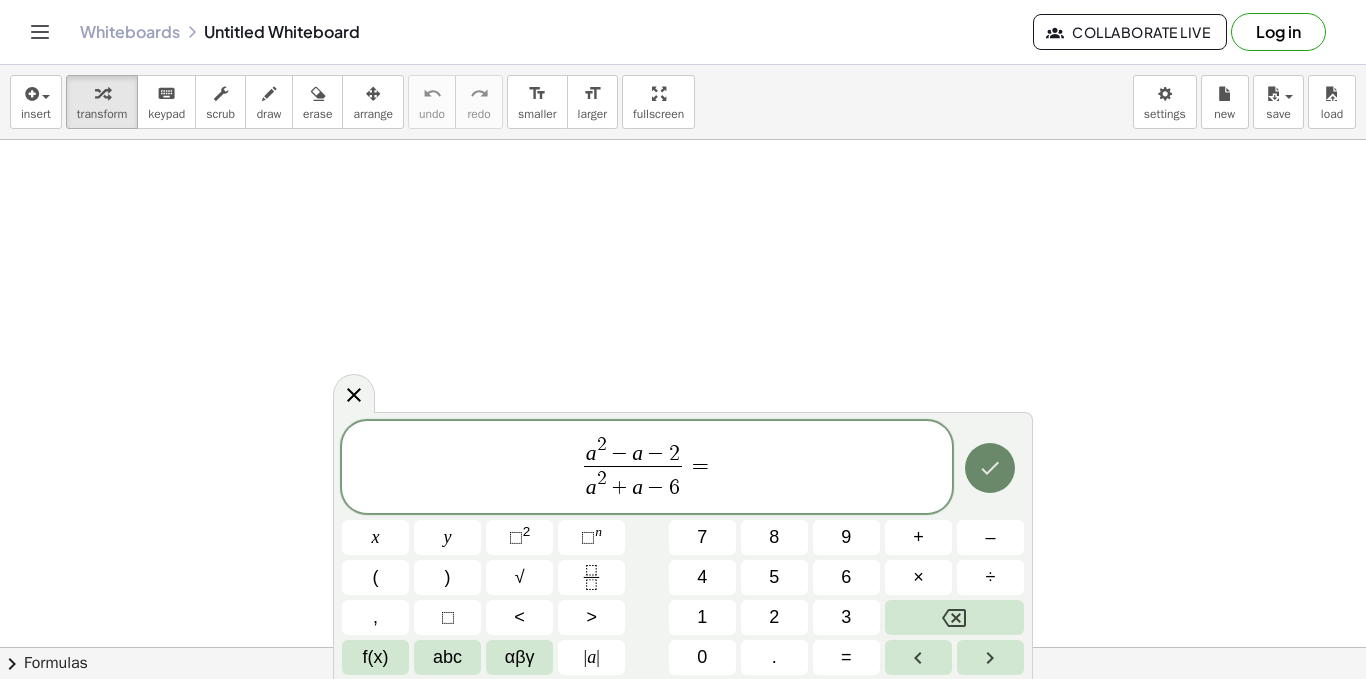 click 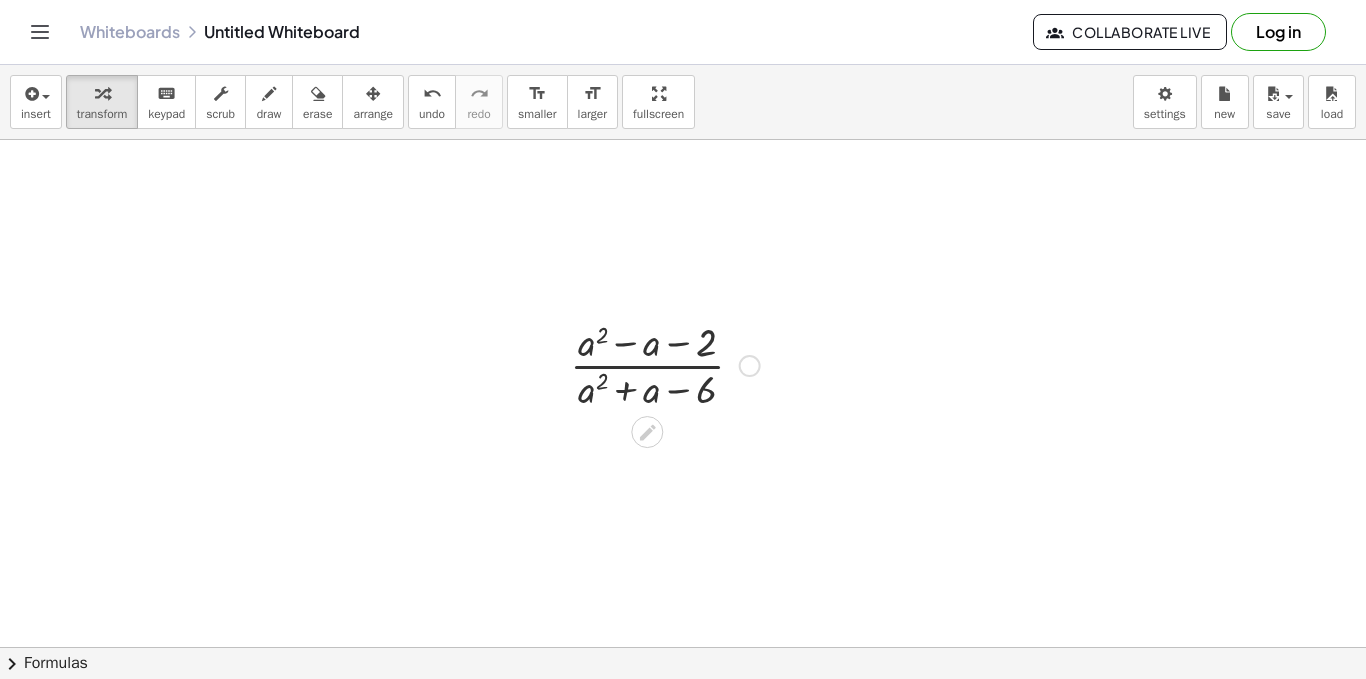click on "· ( + a 2 − a − 2 ) · ( + a 2 + a − 6 )" at bounding box center [683, 712] 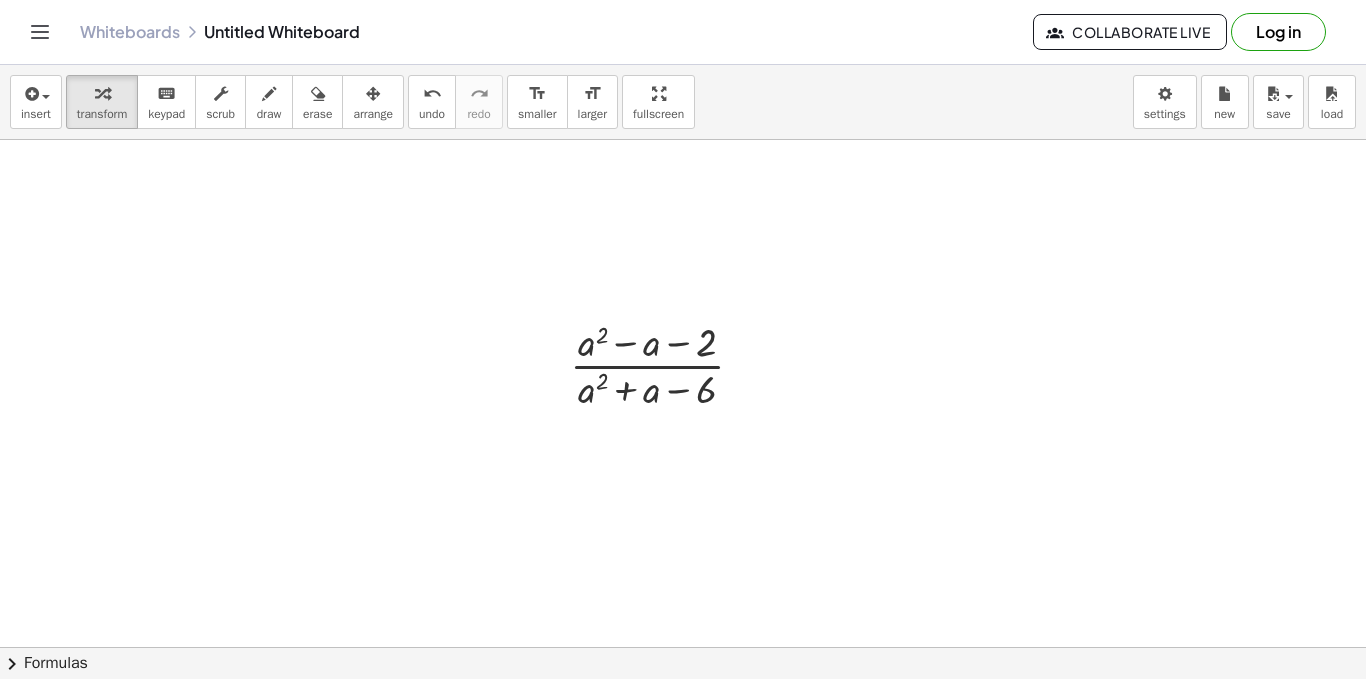 click at bounding box center [665, 364] 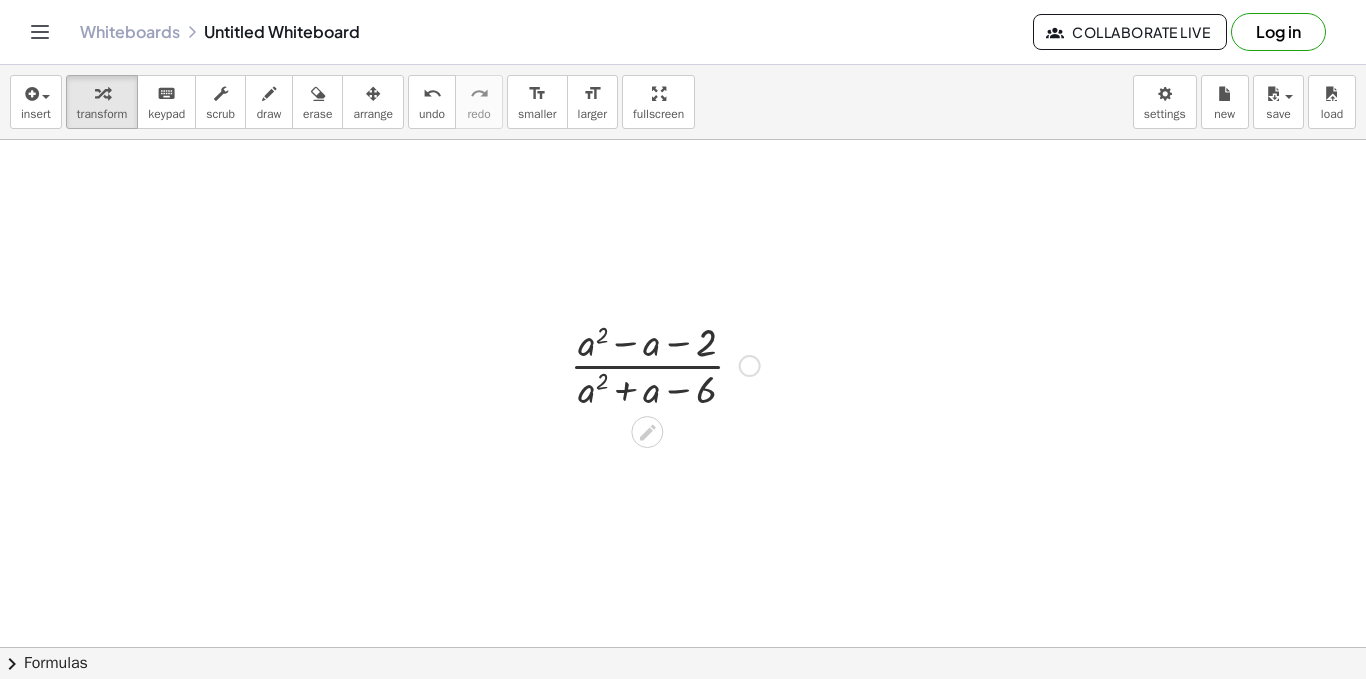 click at bounding box center [750, 366] 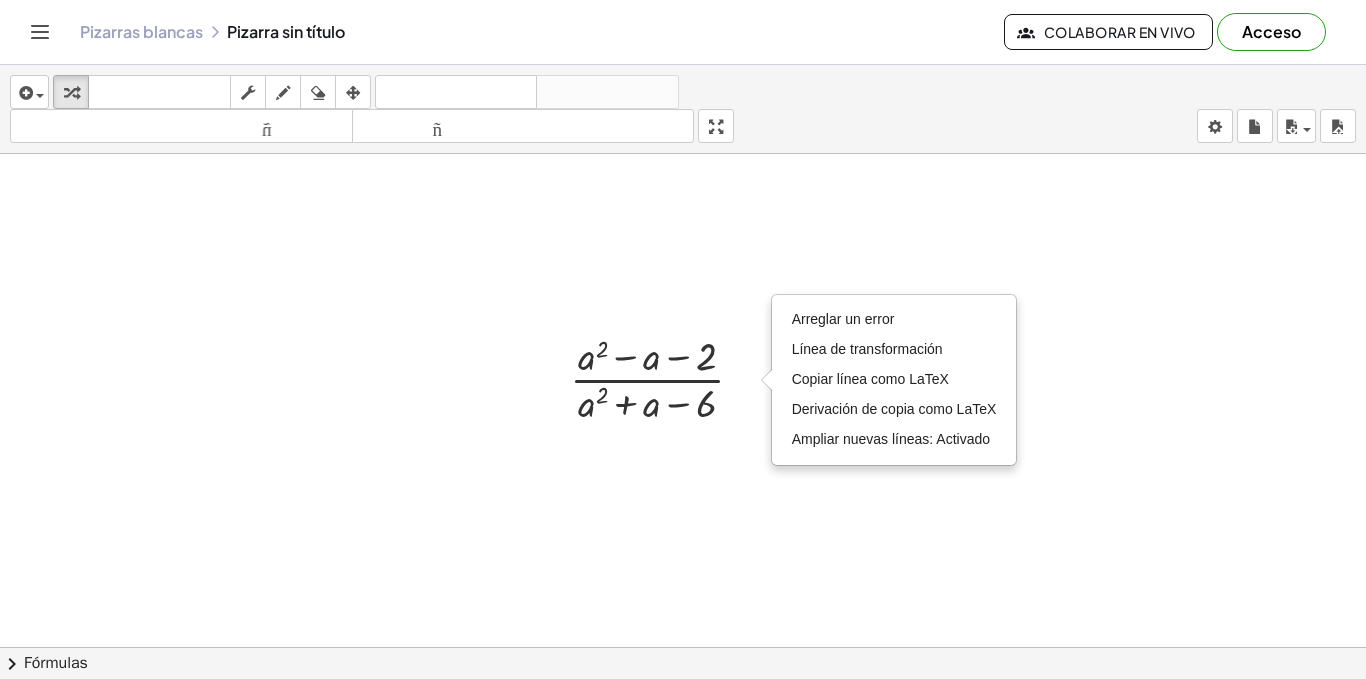 drag, startPoint x: 1254, startPoint y: 245, endPoint x: 1233, endPoint y: 242, distance: 21.213203 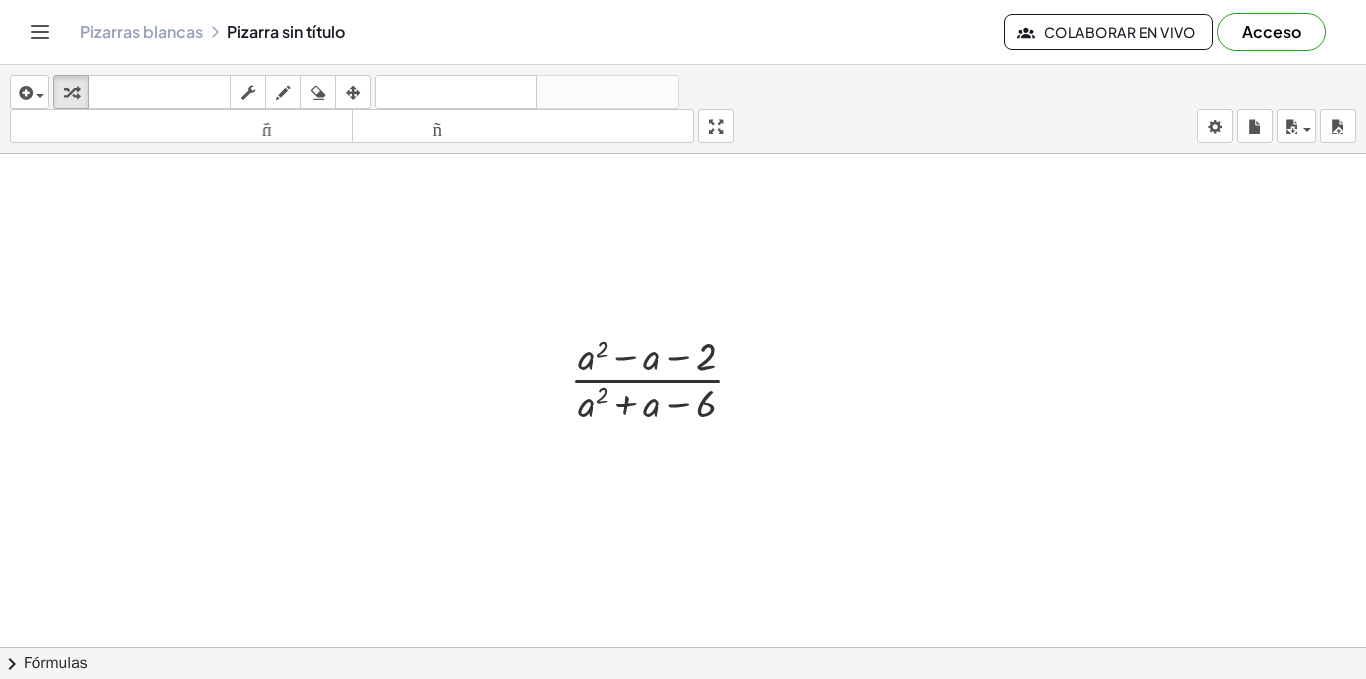 click at bounding box center (683, 726) 